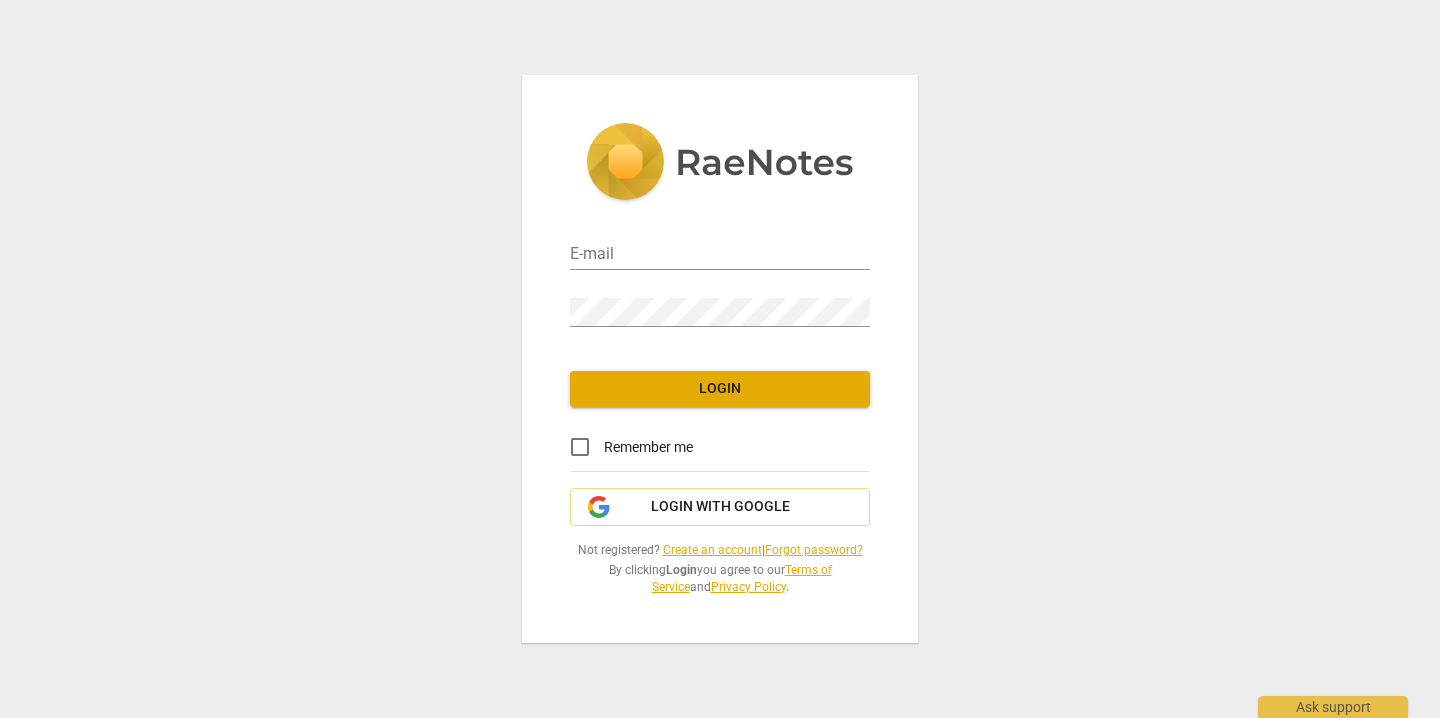 scroll, scrollTop: 0, scrollLeft: 0, axis: both 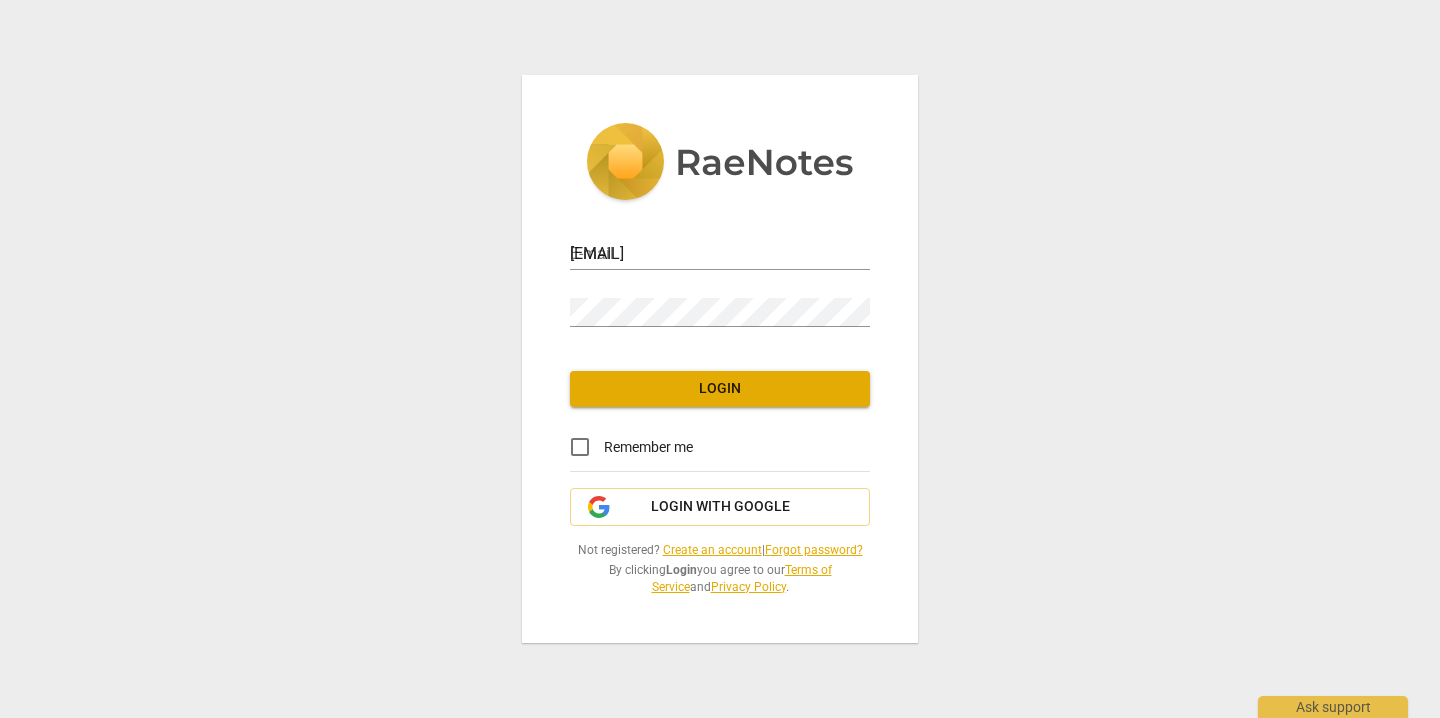 click on "Login" at bounding box center [720, 389] 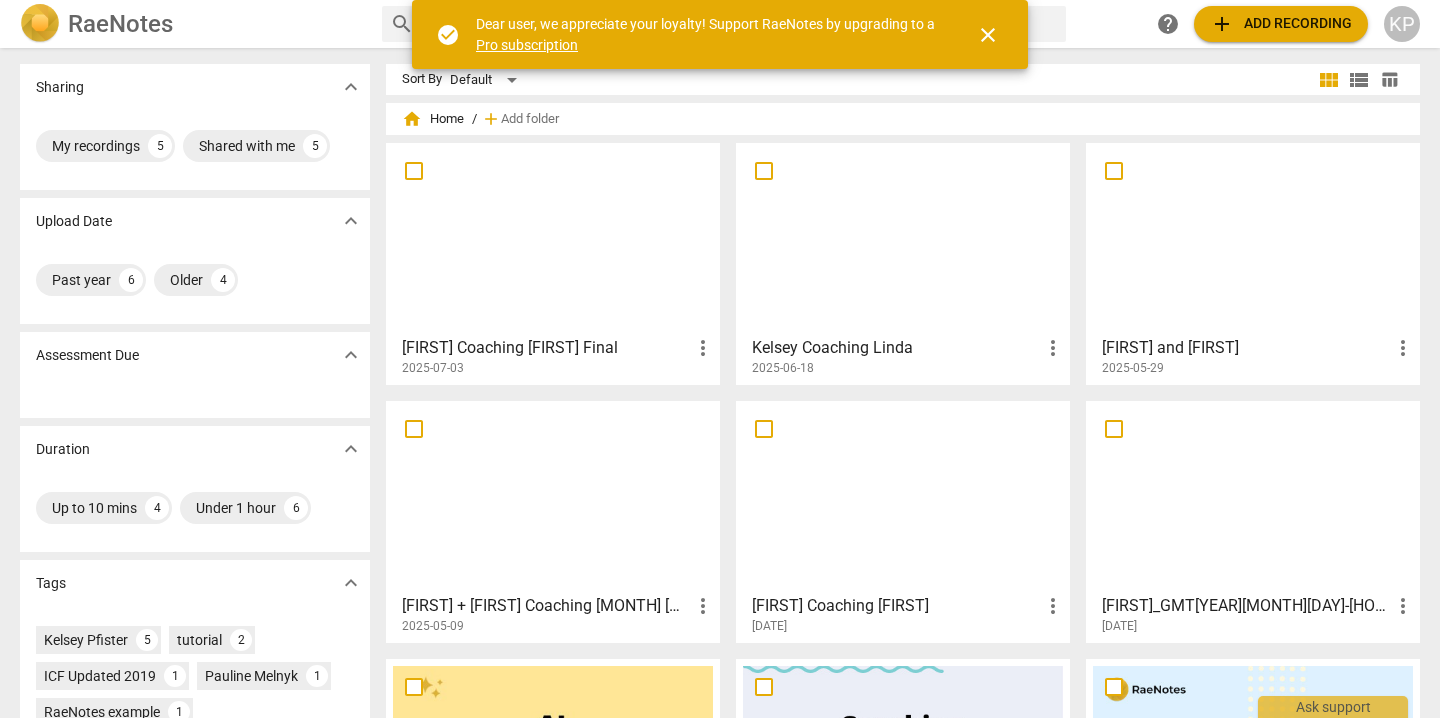 click on "[FIRST] Coaching [FIRST] Final" at bounding box center [546, 348] 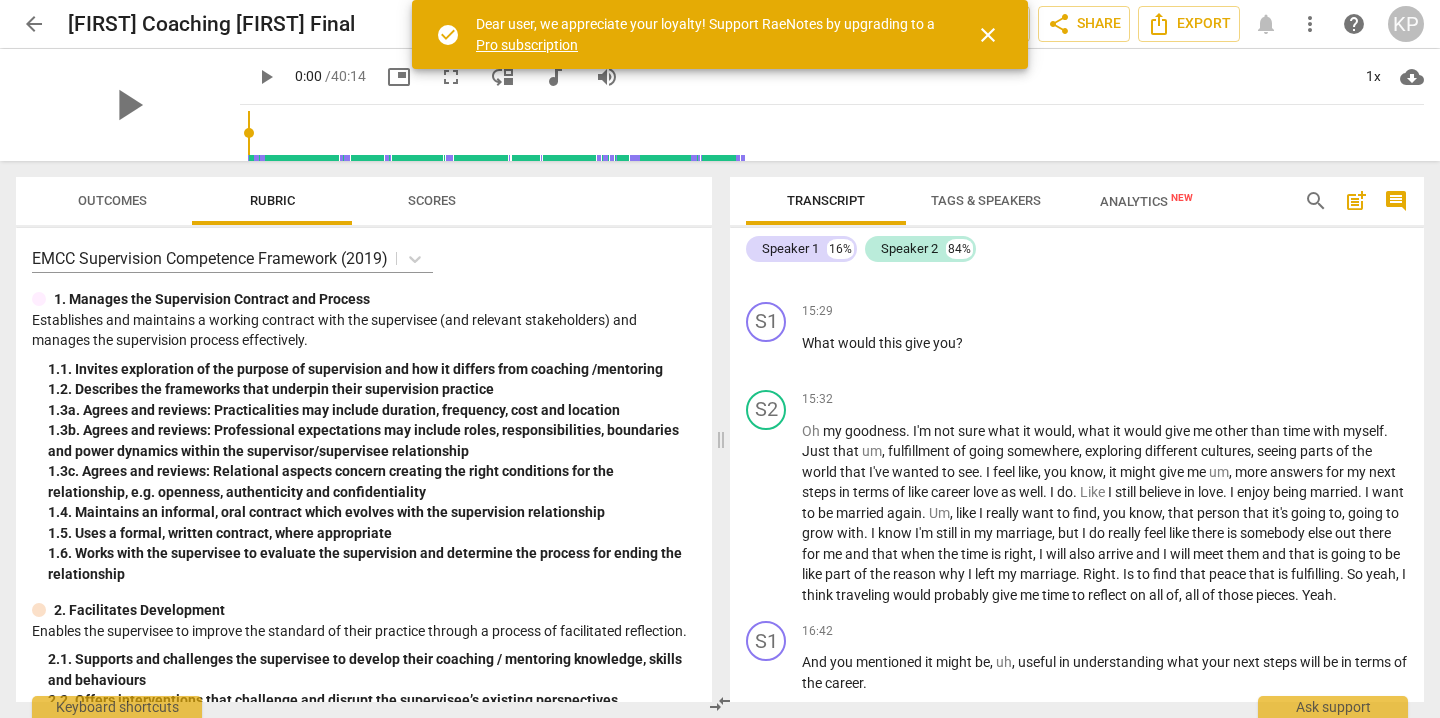 scroll, scrollTop: 5799, scrollLeft: 0, axis: vertical 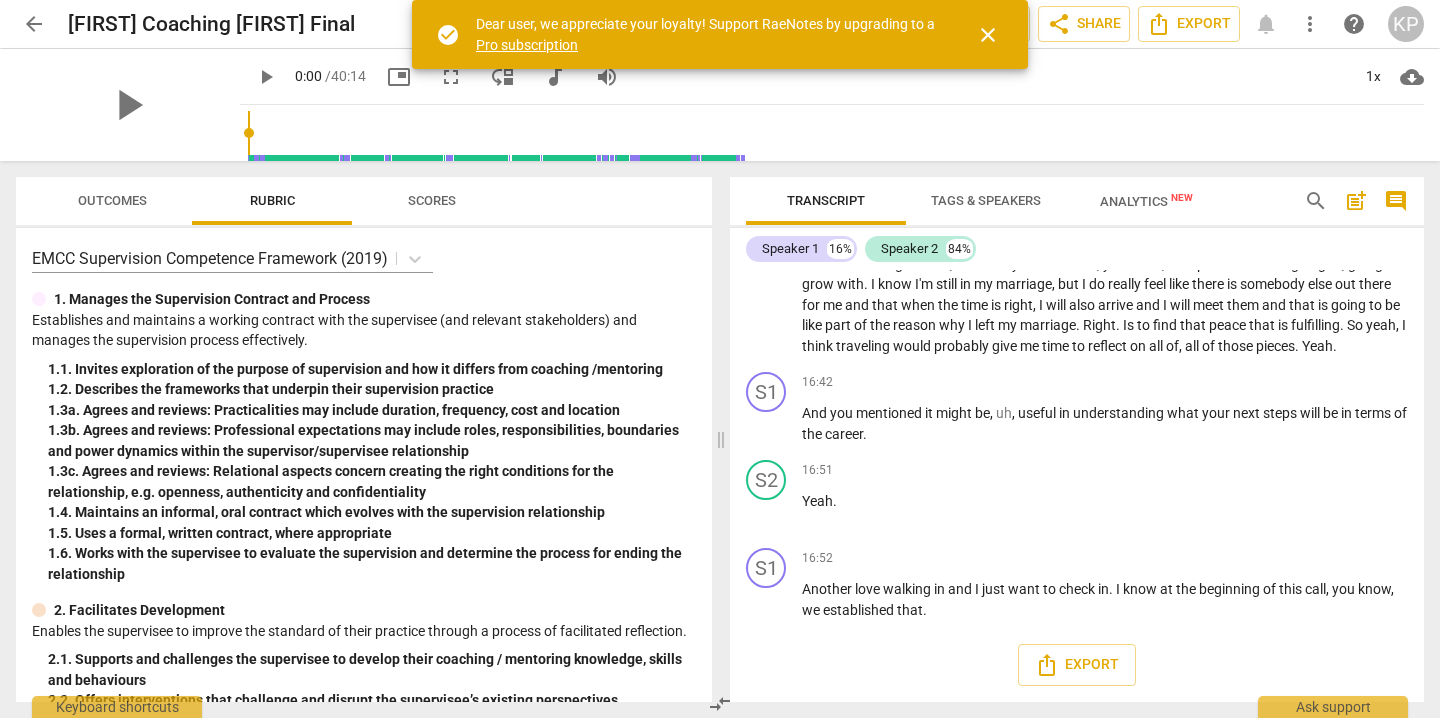 click on "close" at bounding box center (988, 35) 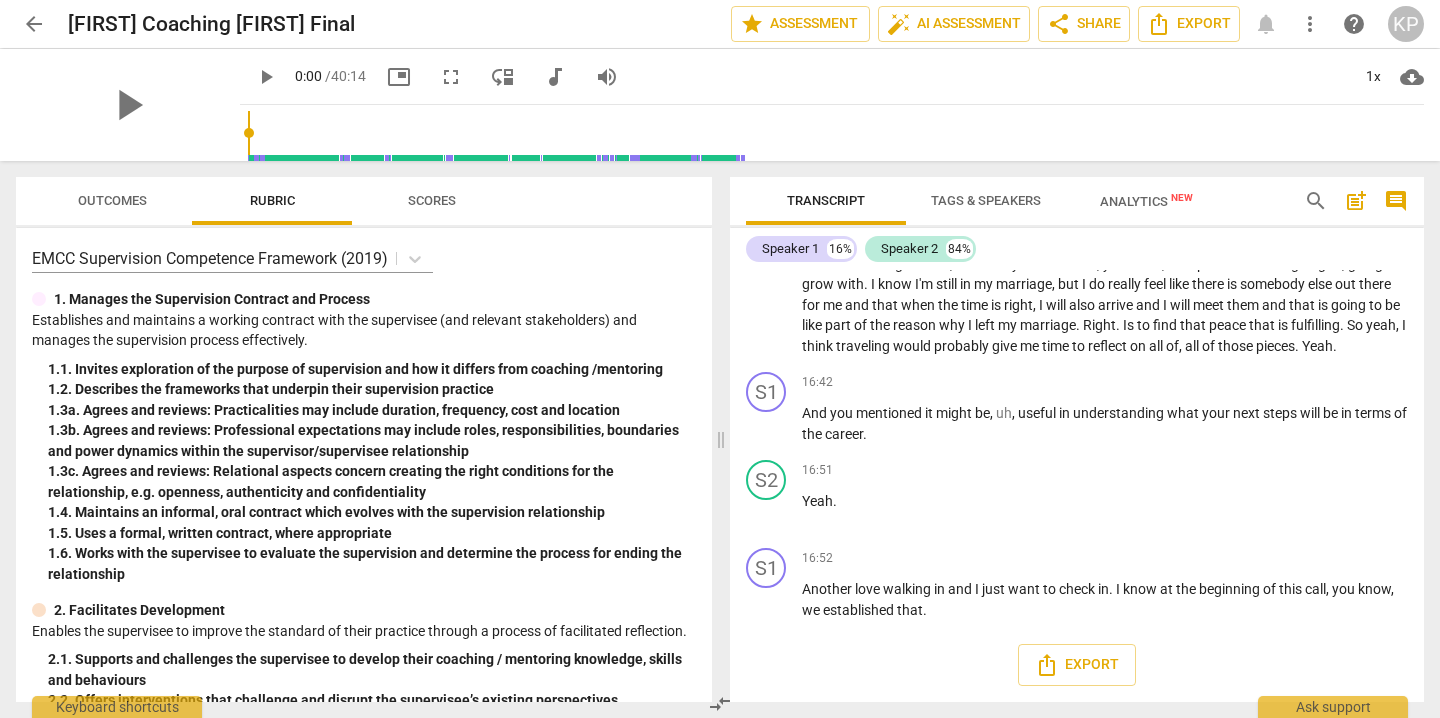 drag, startPoint x: 222, startPoint y: 134, endPoint x: 526, endPoint y: 151, distance: 304.47495 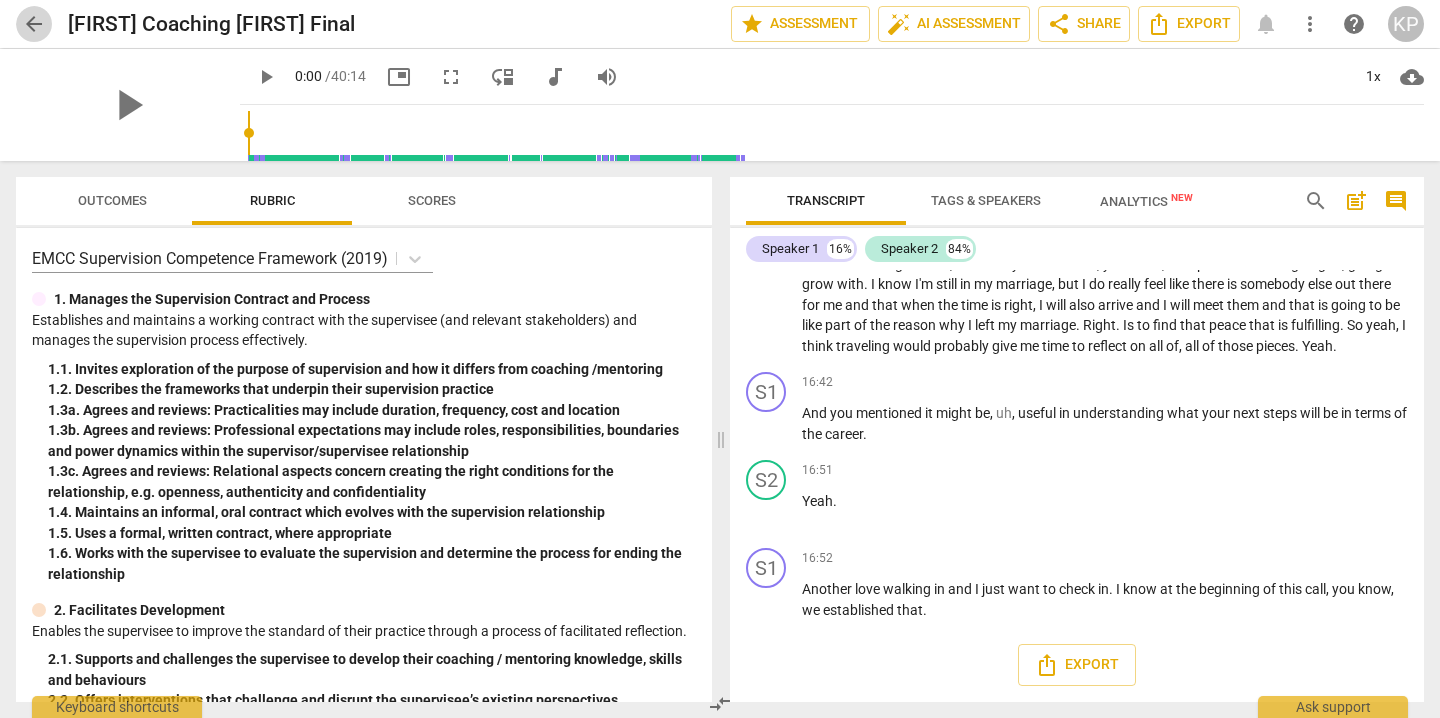 click on "arrow_back" at bounding box center [34, 24] 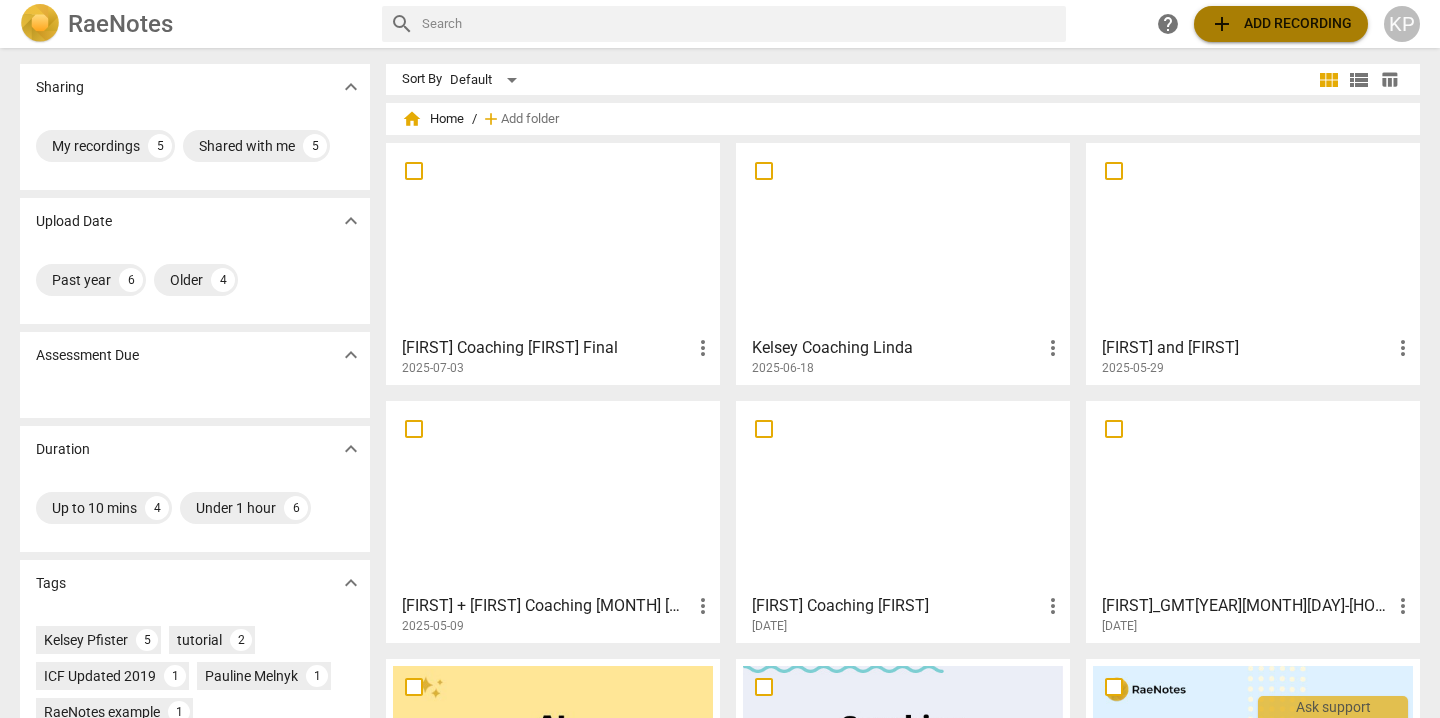 click on "add   Add recording" at bounding box center [1281, 24] 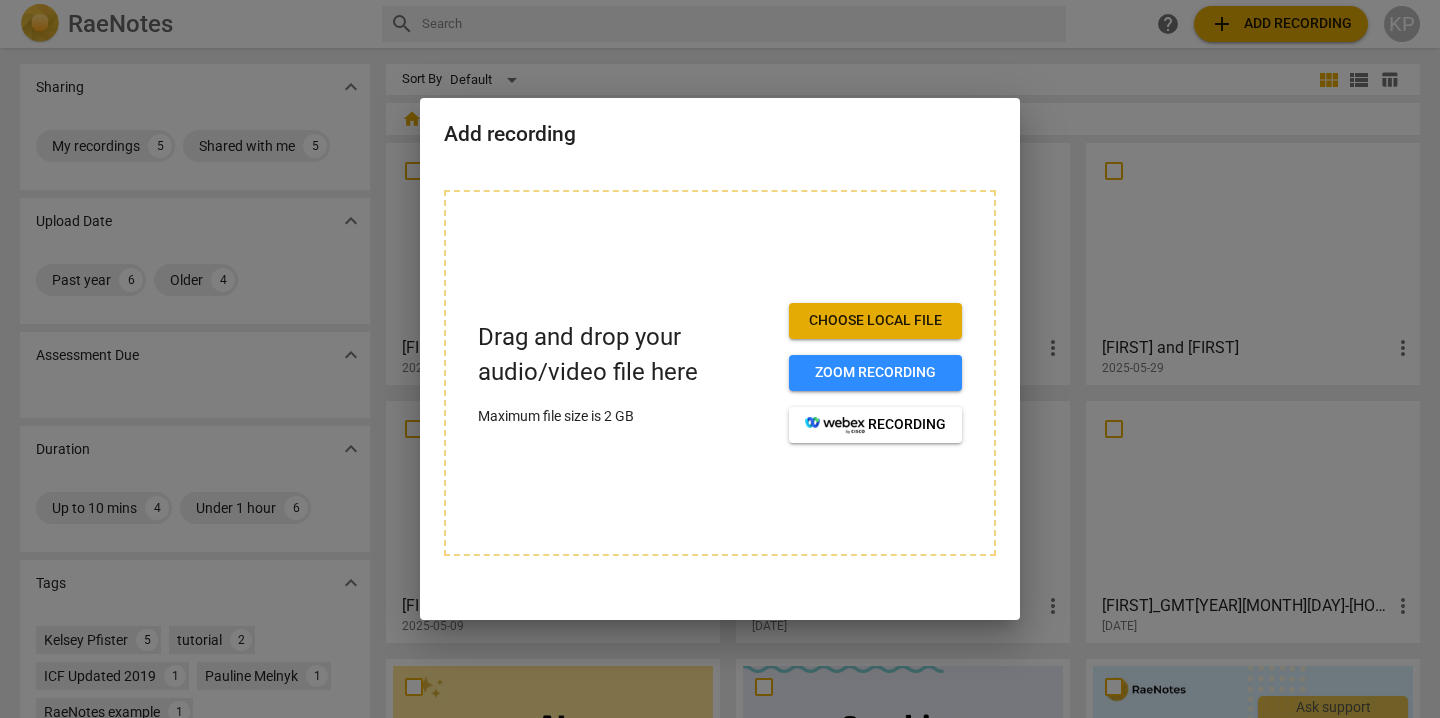 click on "Choose local file" at bounding box center [875, 321] 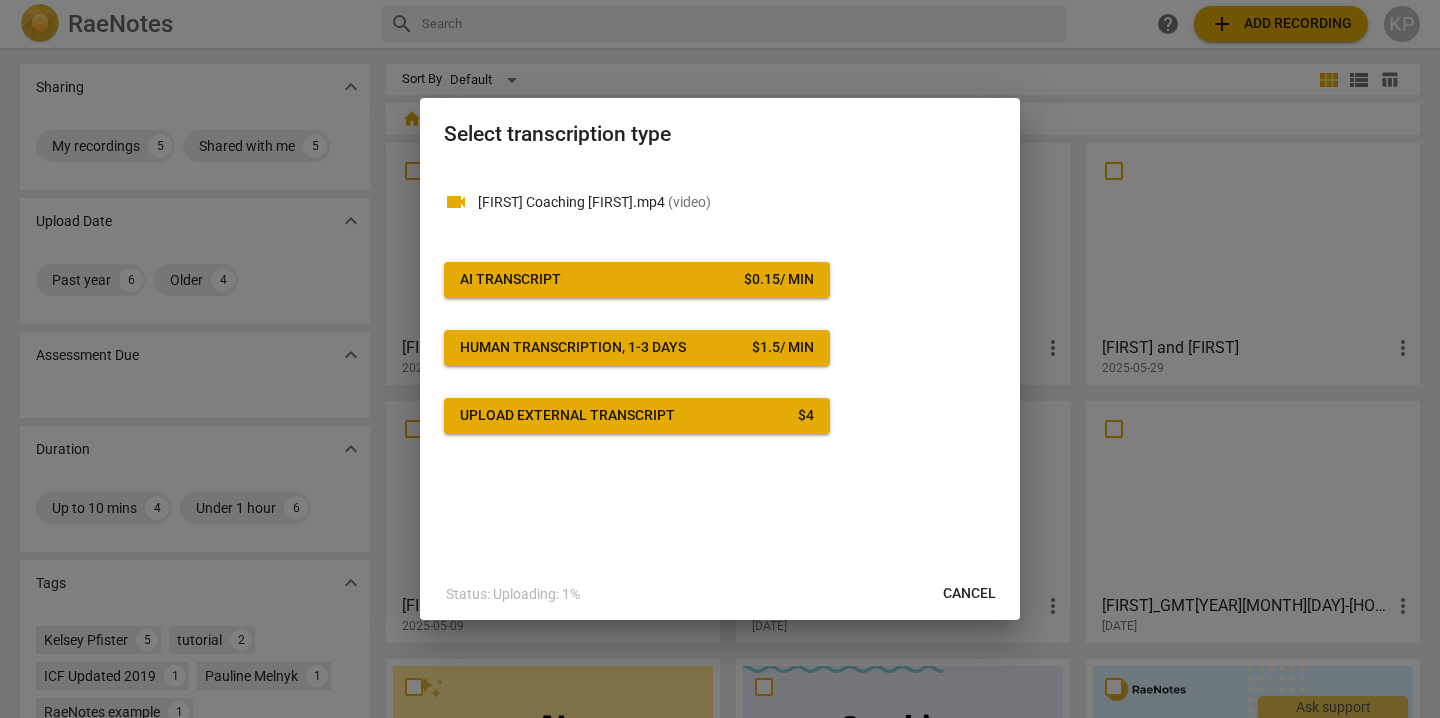 click on "AI Transcript $ 0.15  / min" at bounding box center (637, 280) 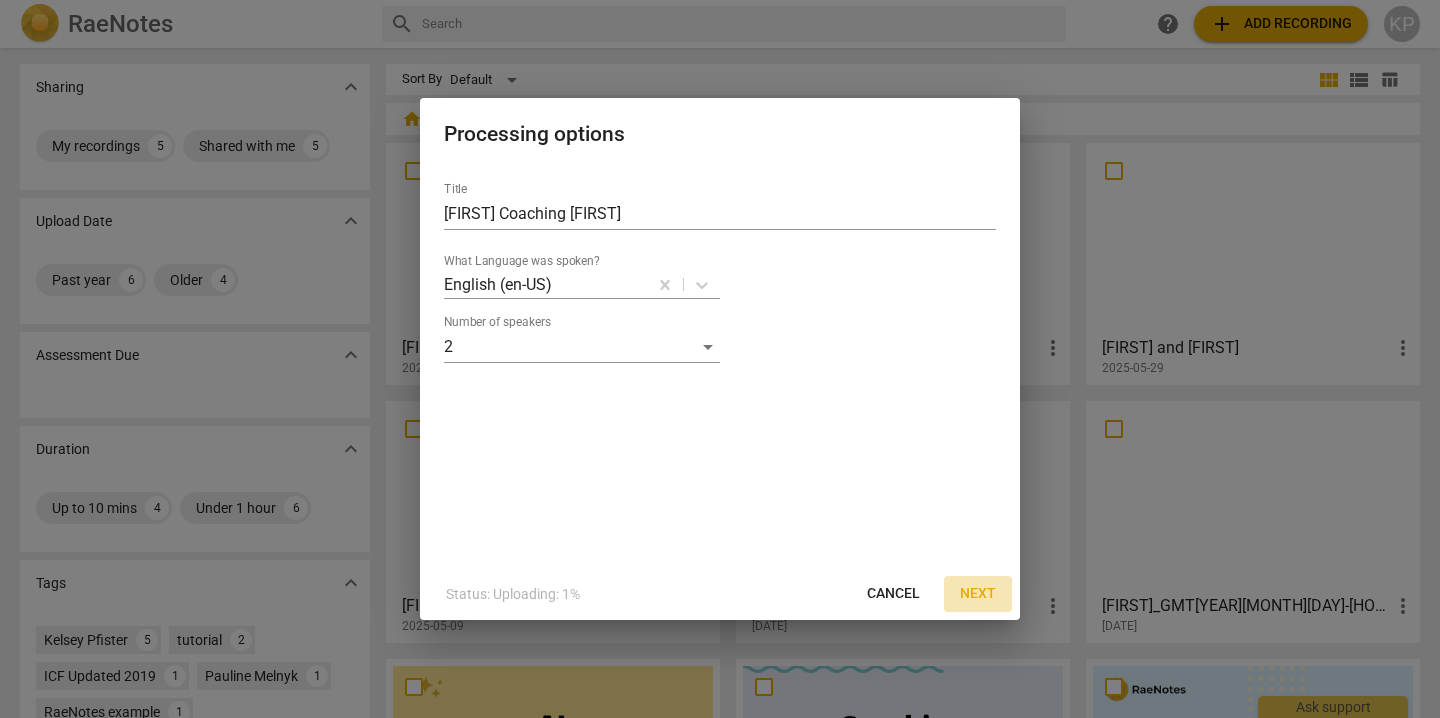 click on "Next" at bounding box center [978, 594] 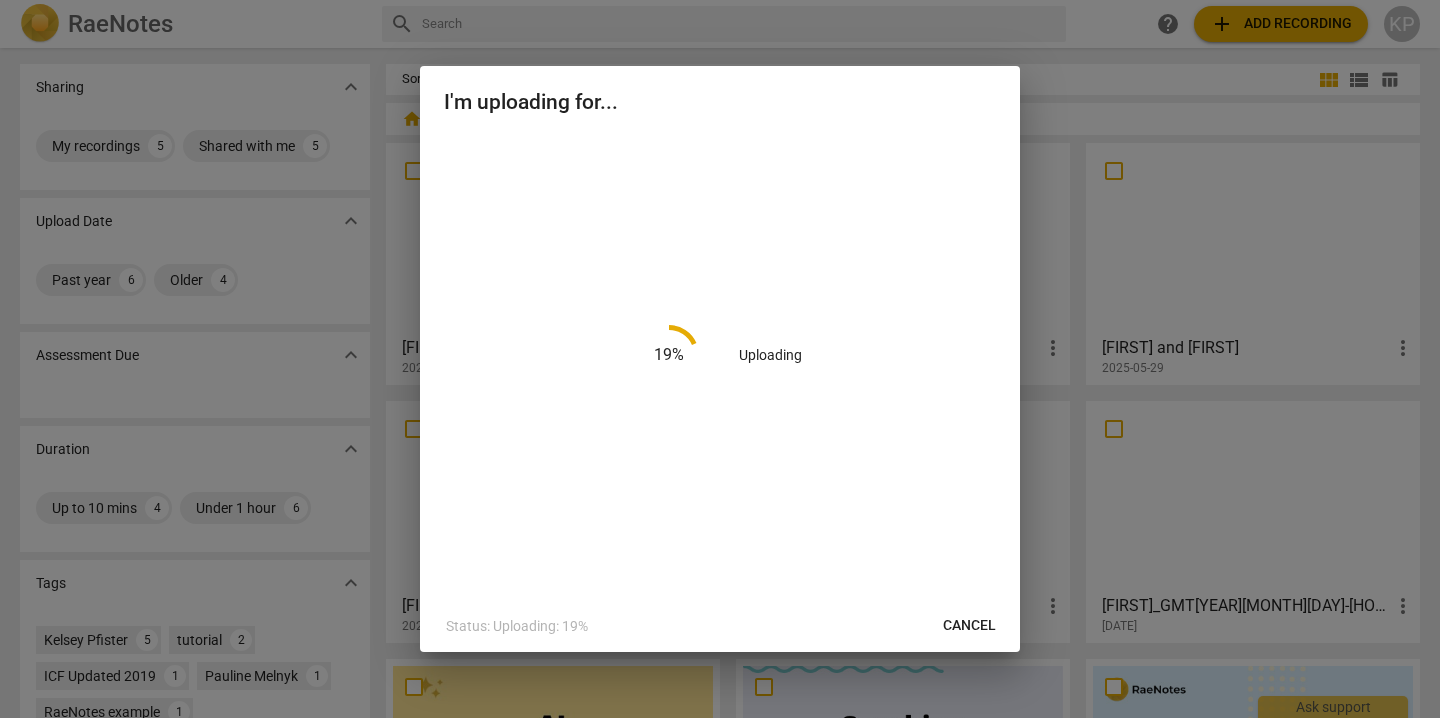 drag, startPoint x: 829, startPoint y: 123, endPoint x: 581, endPoint y: 172, distance: 252.79439 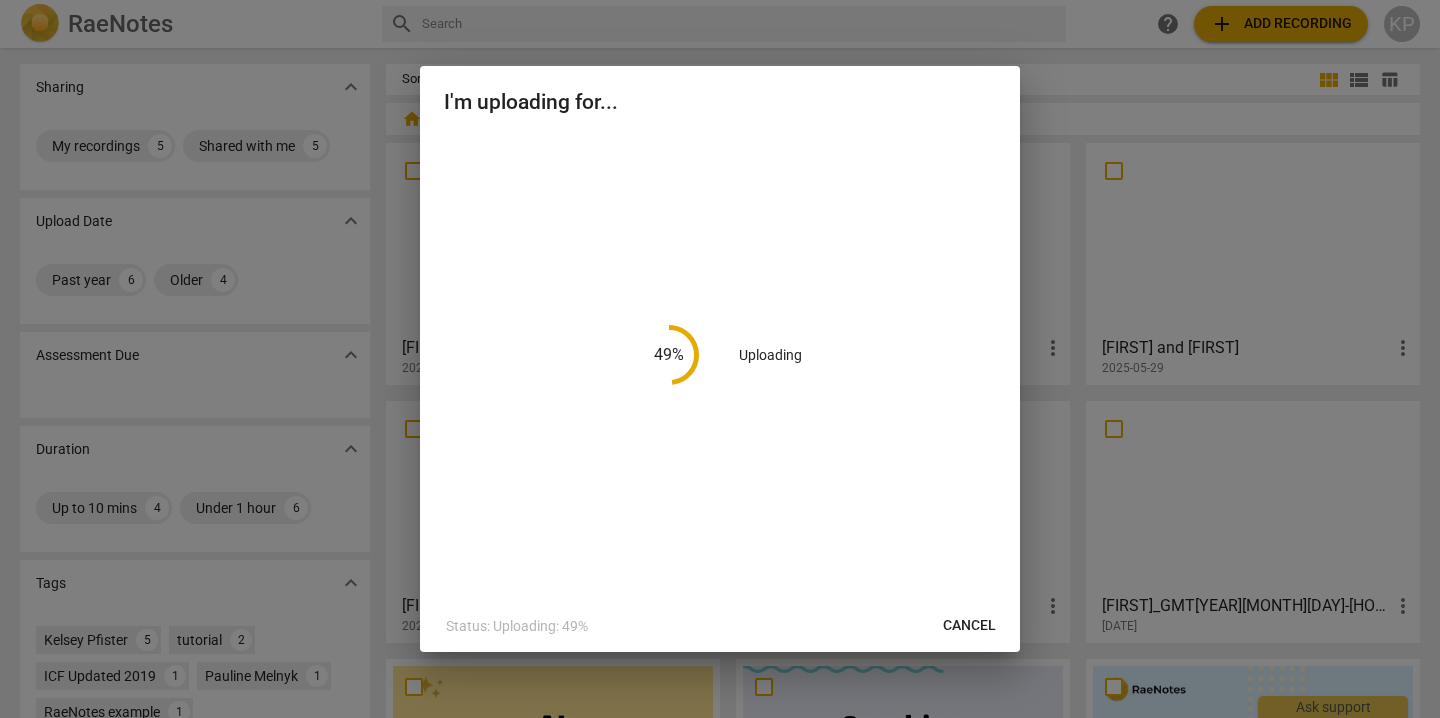 click at bounding box center (720, 359) 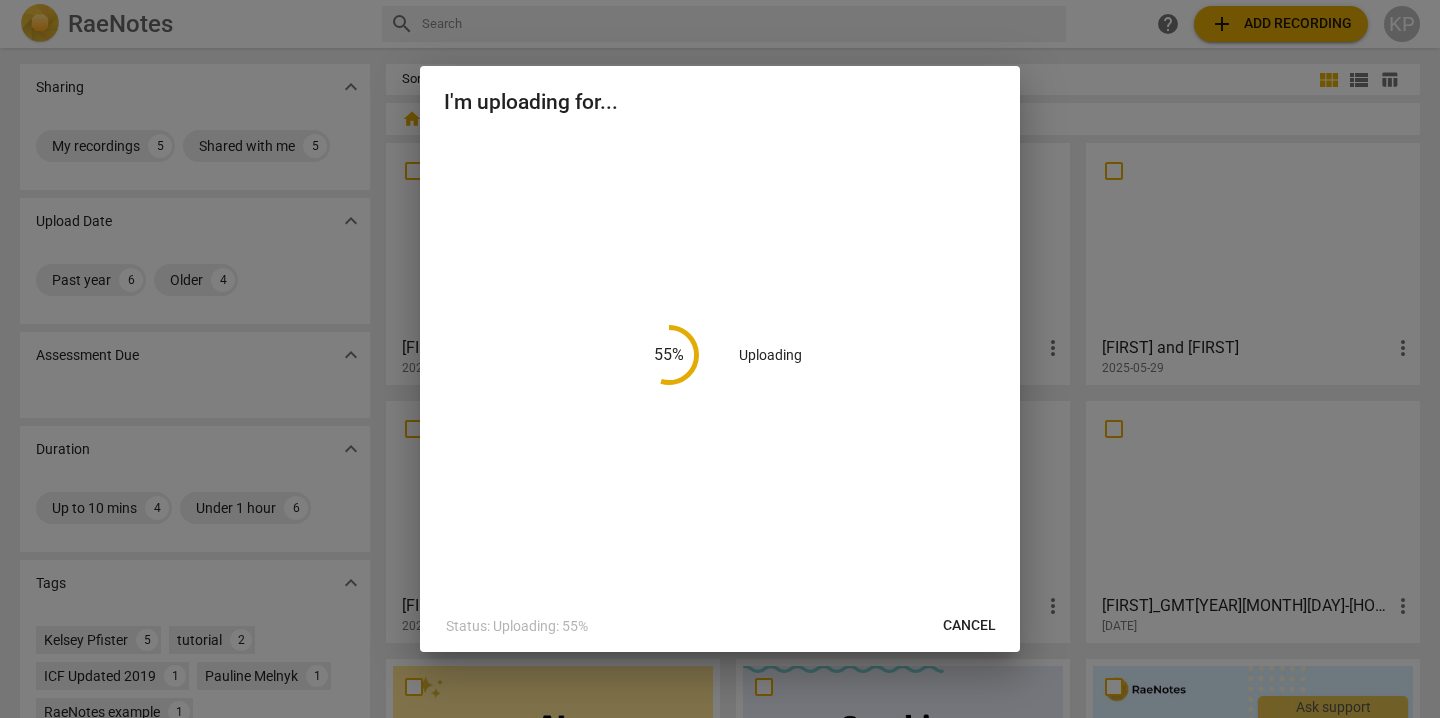 drag, startPoint x: 521, startPoint y: 121, endPoint x: 633, endPoint y: 148, distance: 115.2085 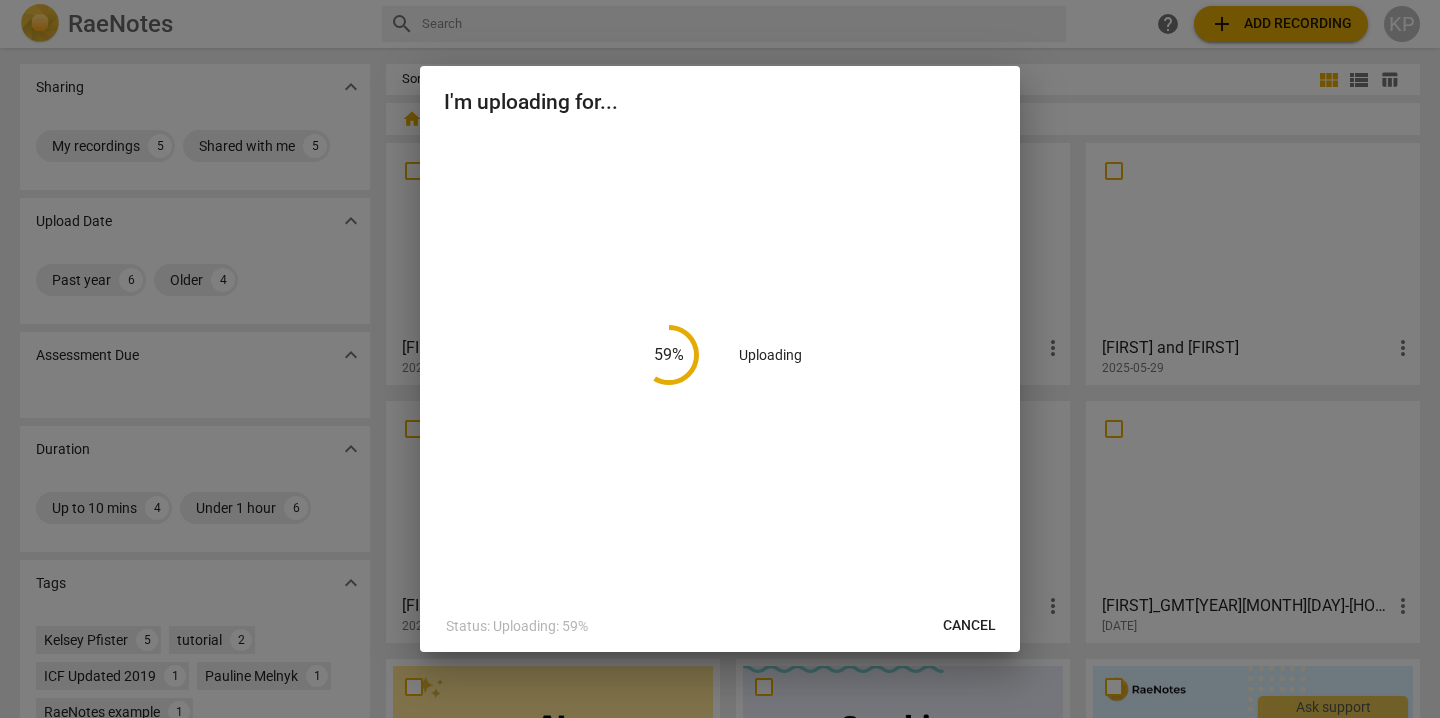 click on "Cancel" at bounding box center (969, 626) 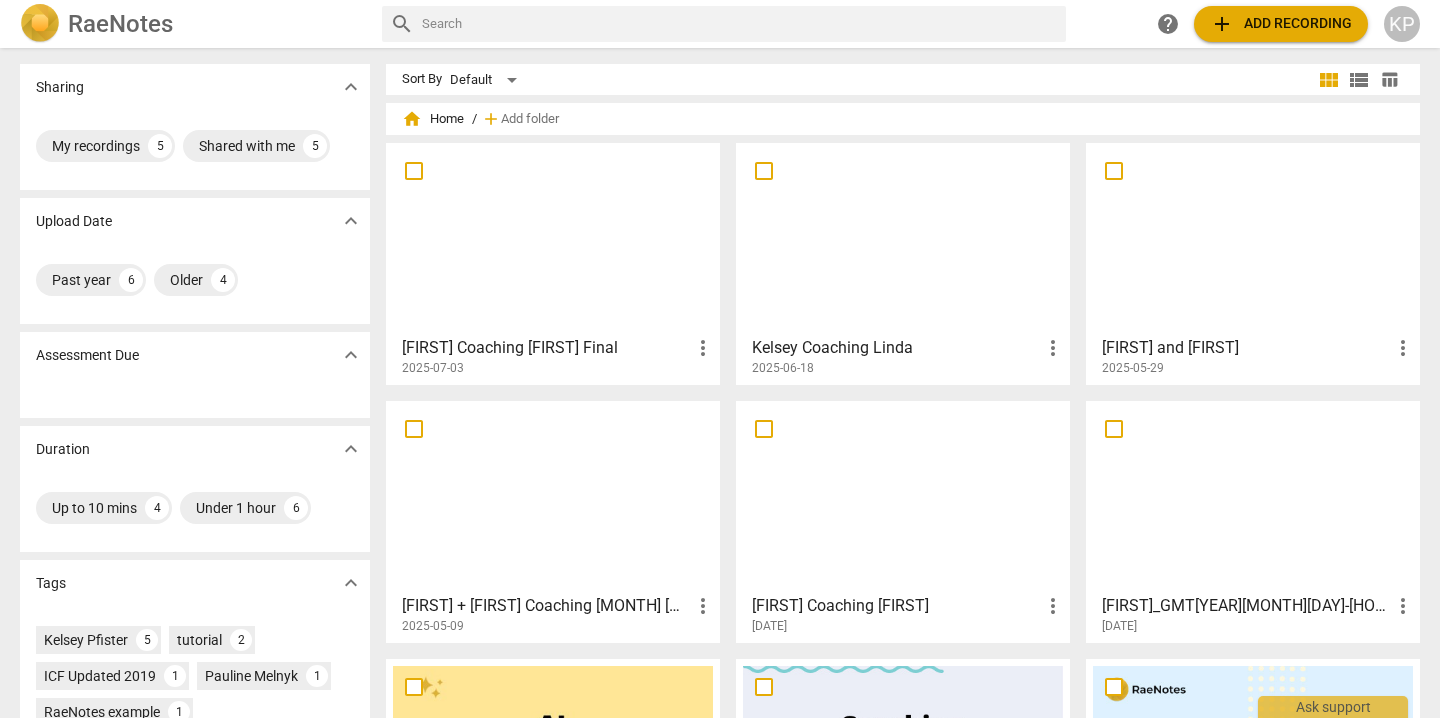click on "add   Add recording" at bounding box center [1281, 24] 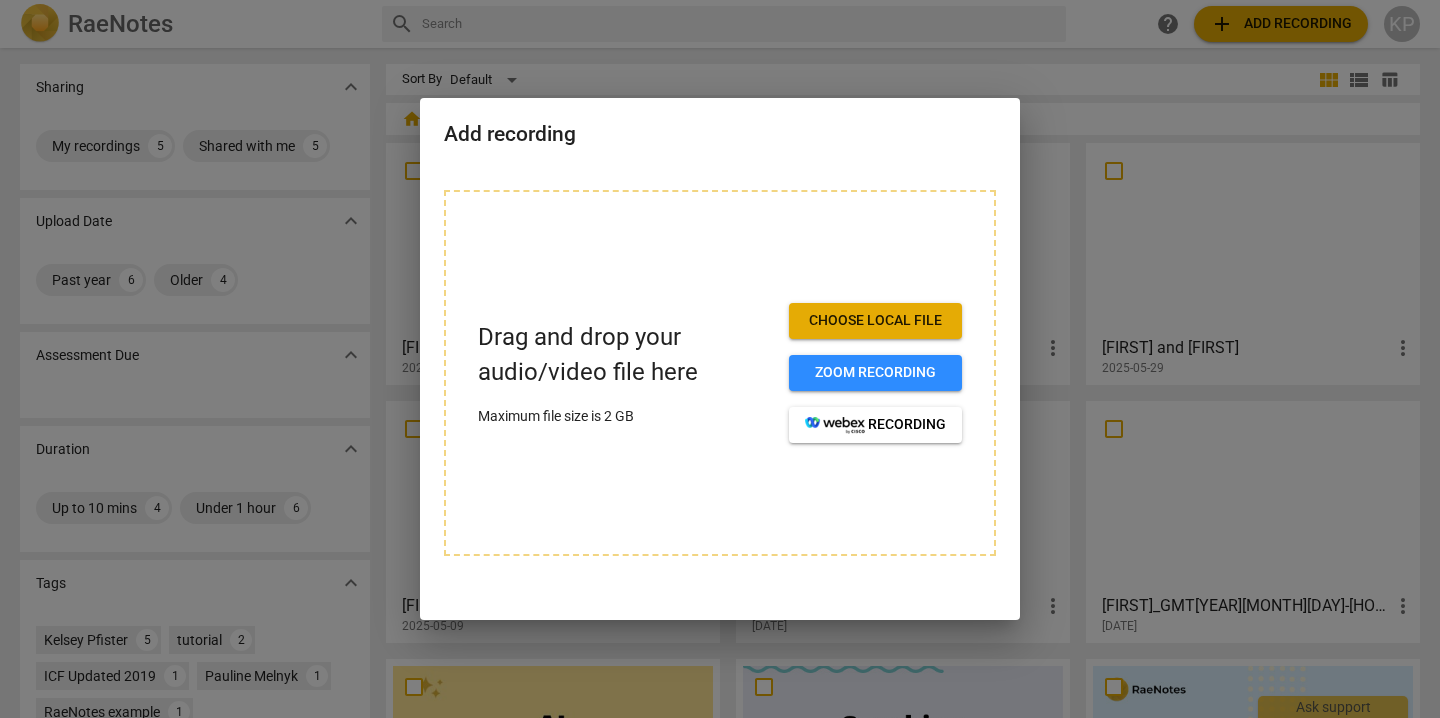 click on "Choose local file" at bounding box center [875, 321] 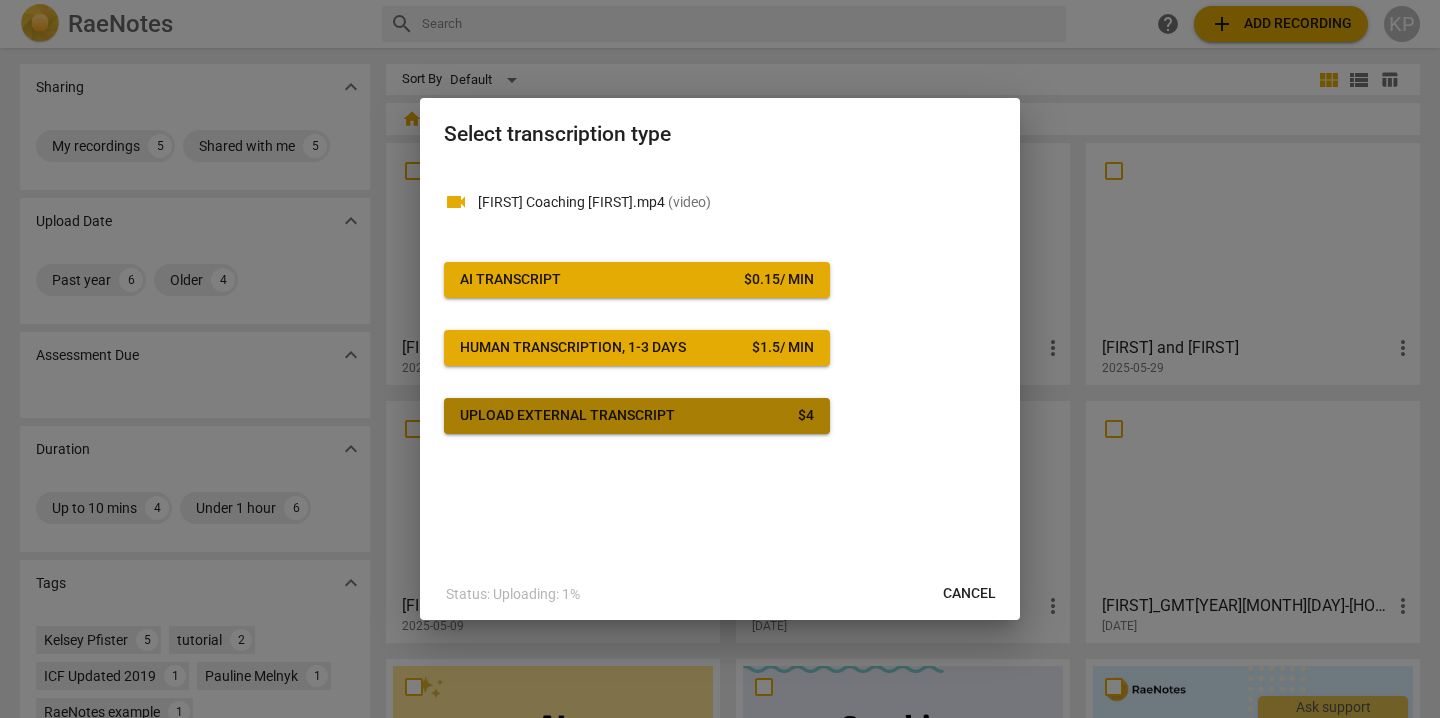 click on "Upload external transcript" at bounding box center (567, 416) 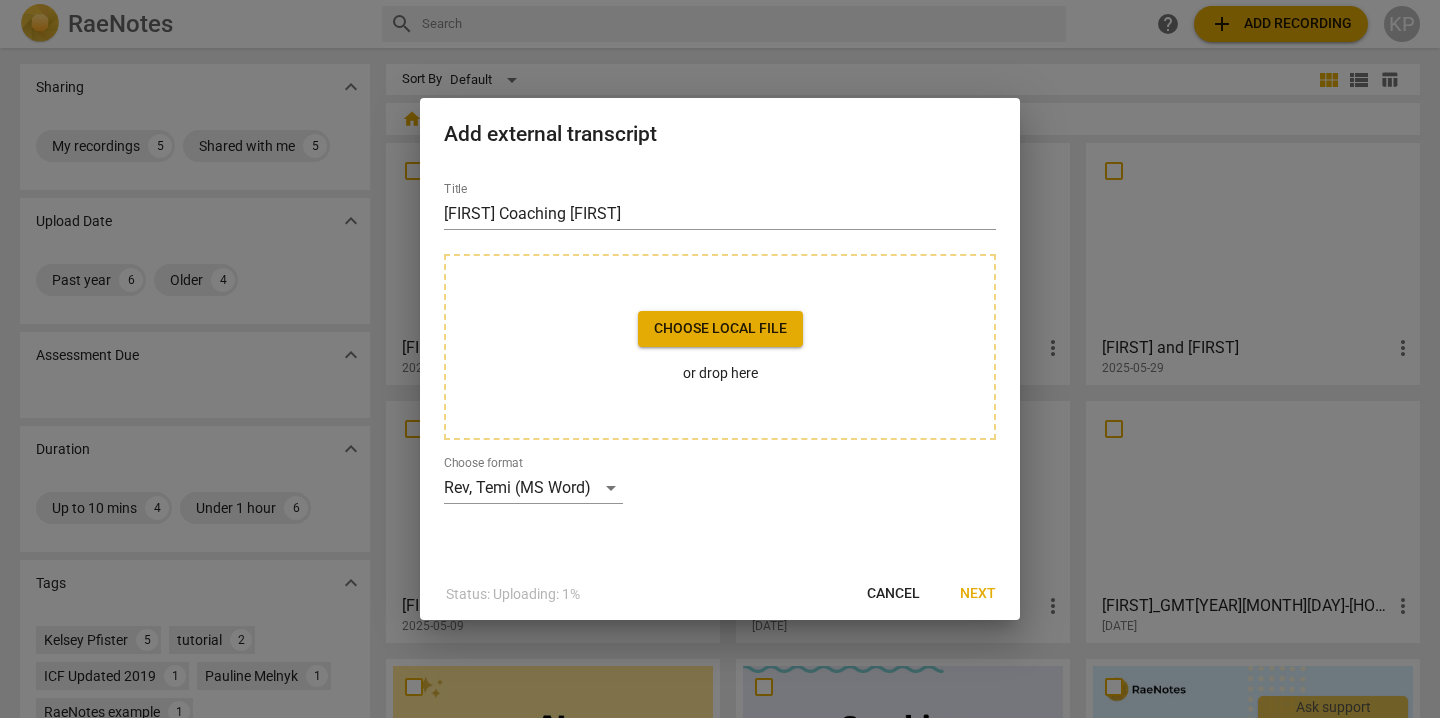 click on "Choose local file" at bounding box center [720, 329] 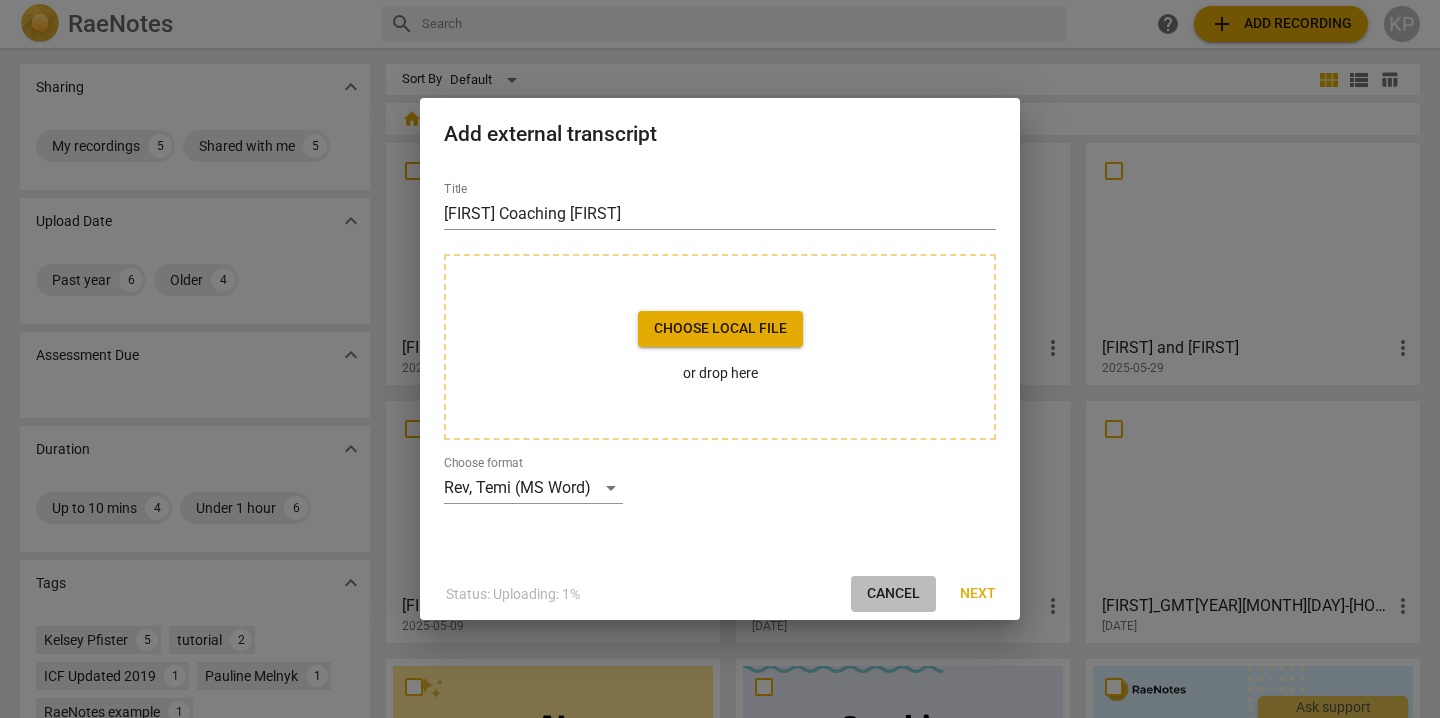 click on "Cancel" at bounding box center [893, 594] 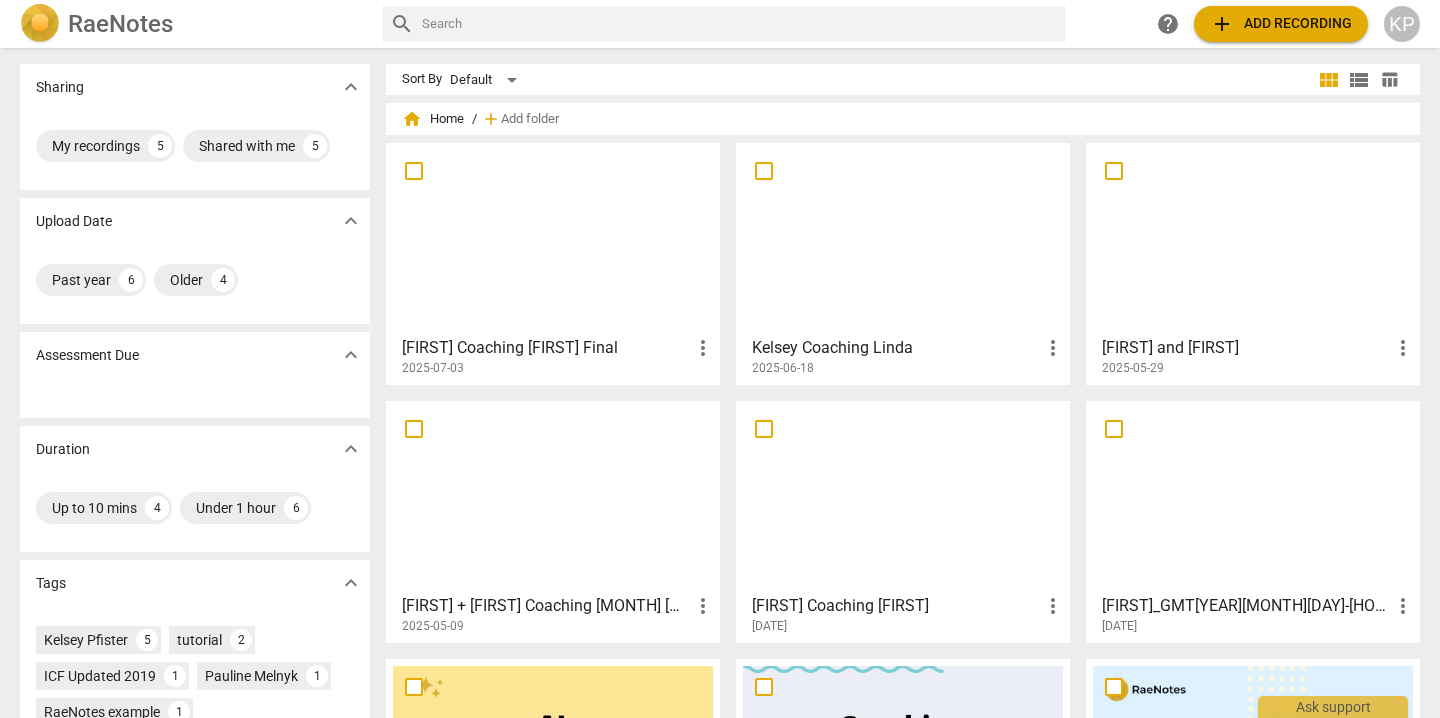 click on "add   Add recording" at bounding box center [1281, 24] 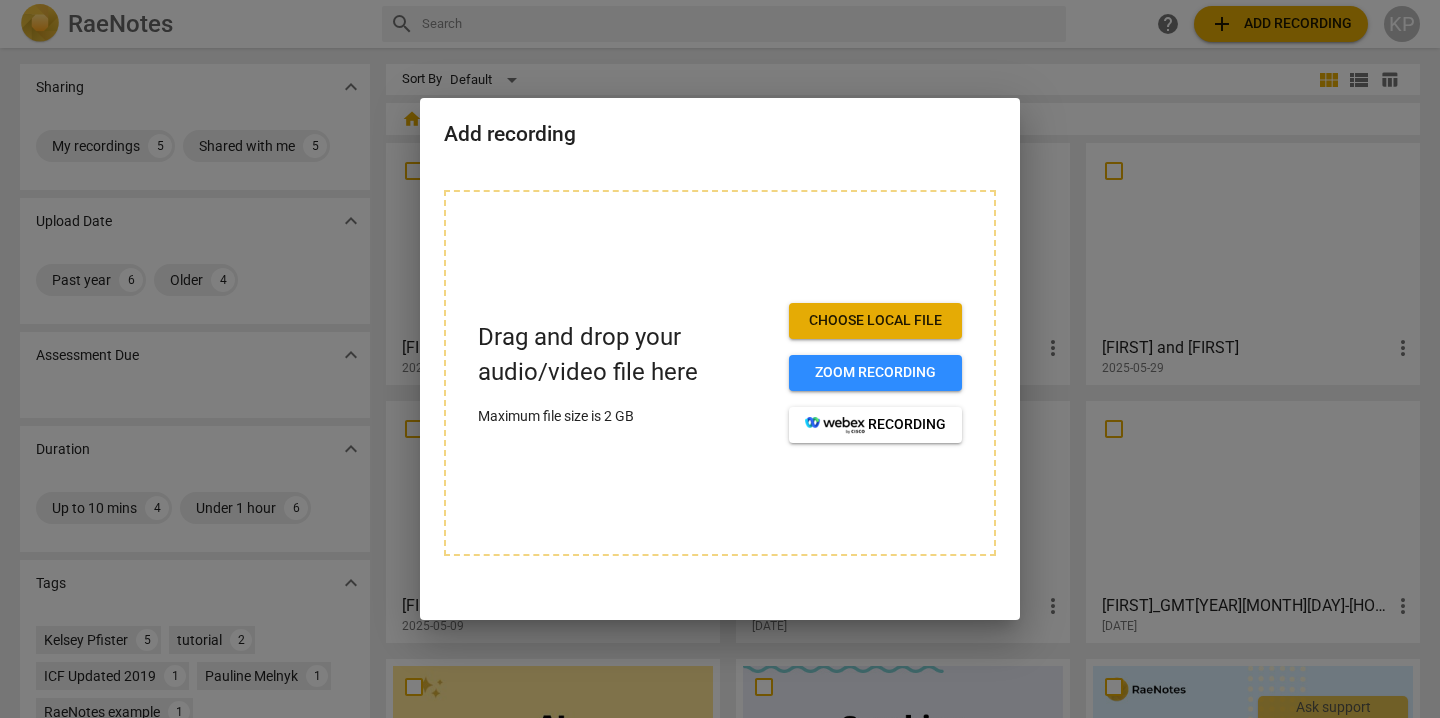 click on "Choose local file" at bounding box center (875, 321) 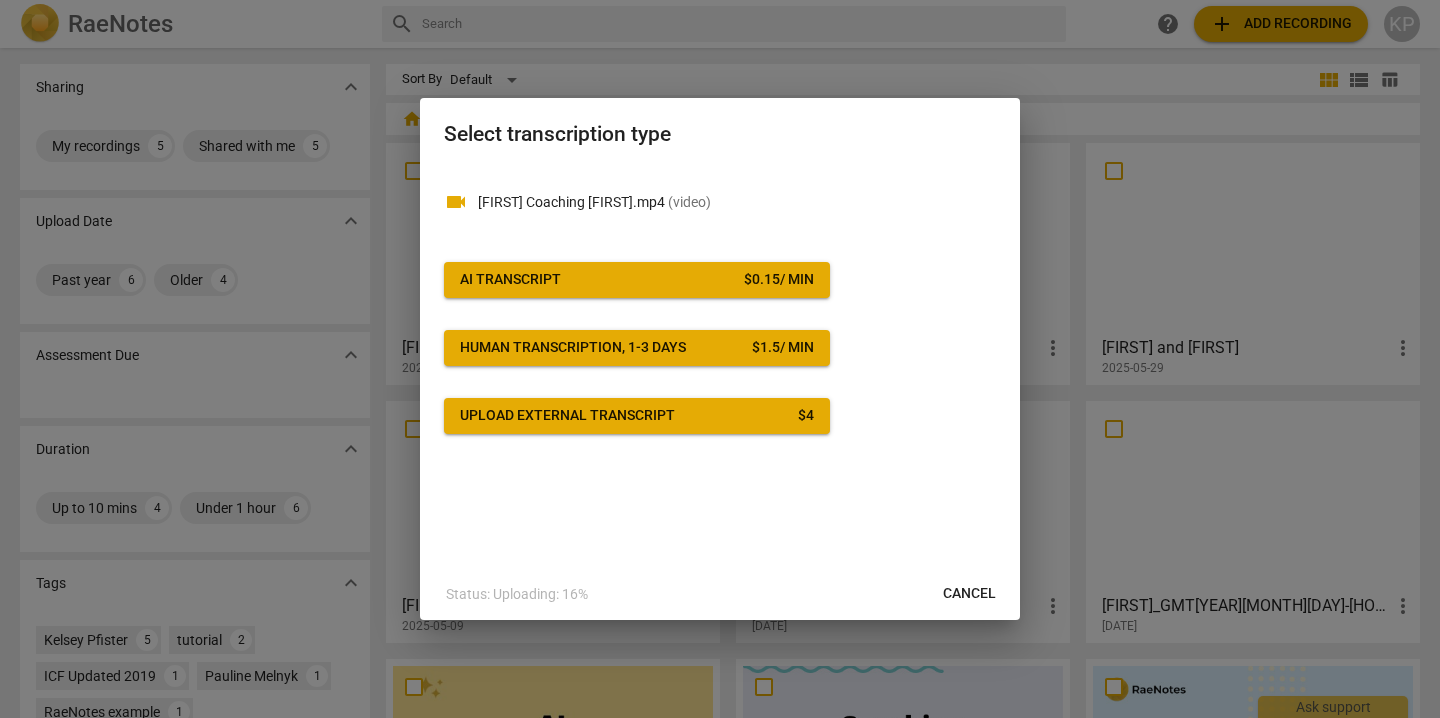 click on "AI Transcript" at bounding box center (510, 280) 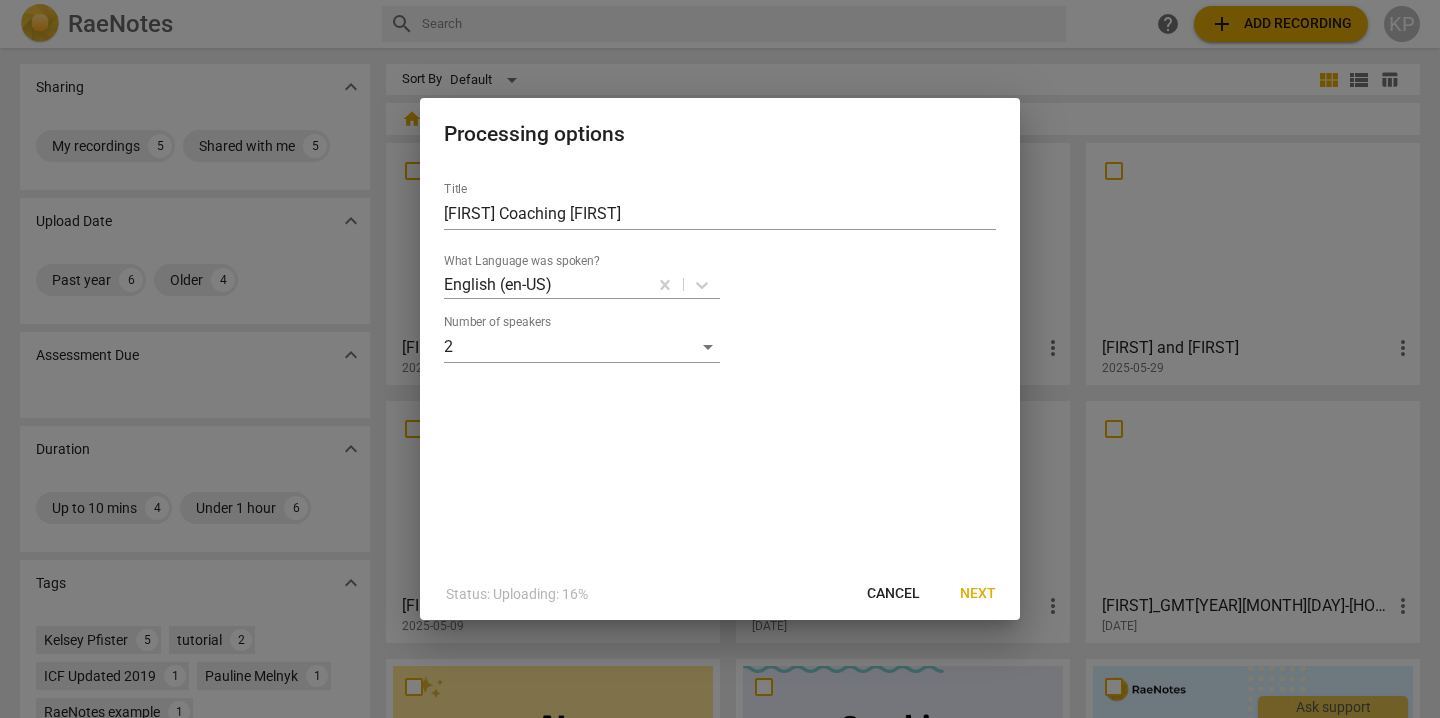 click on "Next" at bounding box center (978, 594) 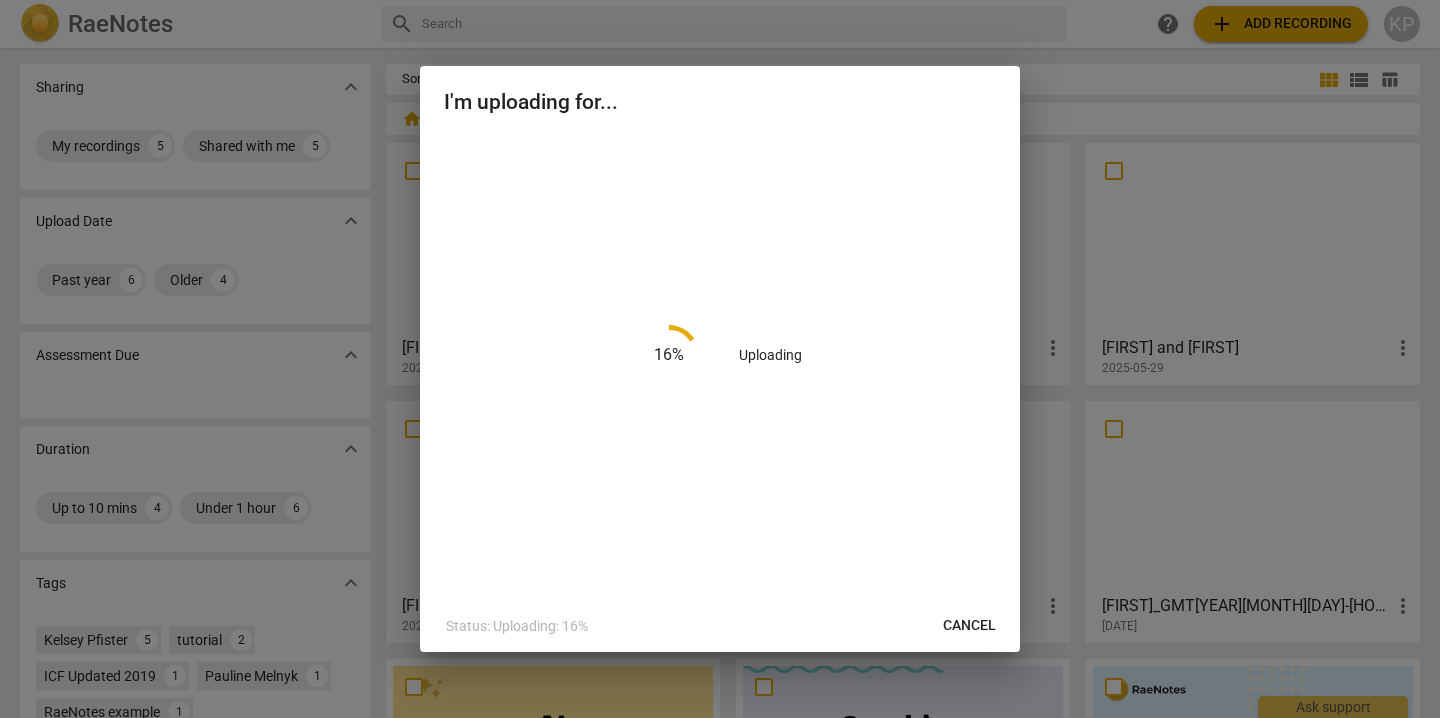 click on "Cancel" at bounding box center [969, 626] 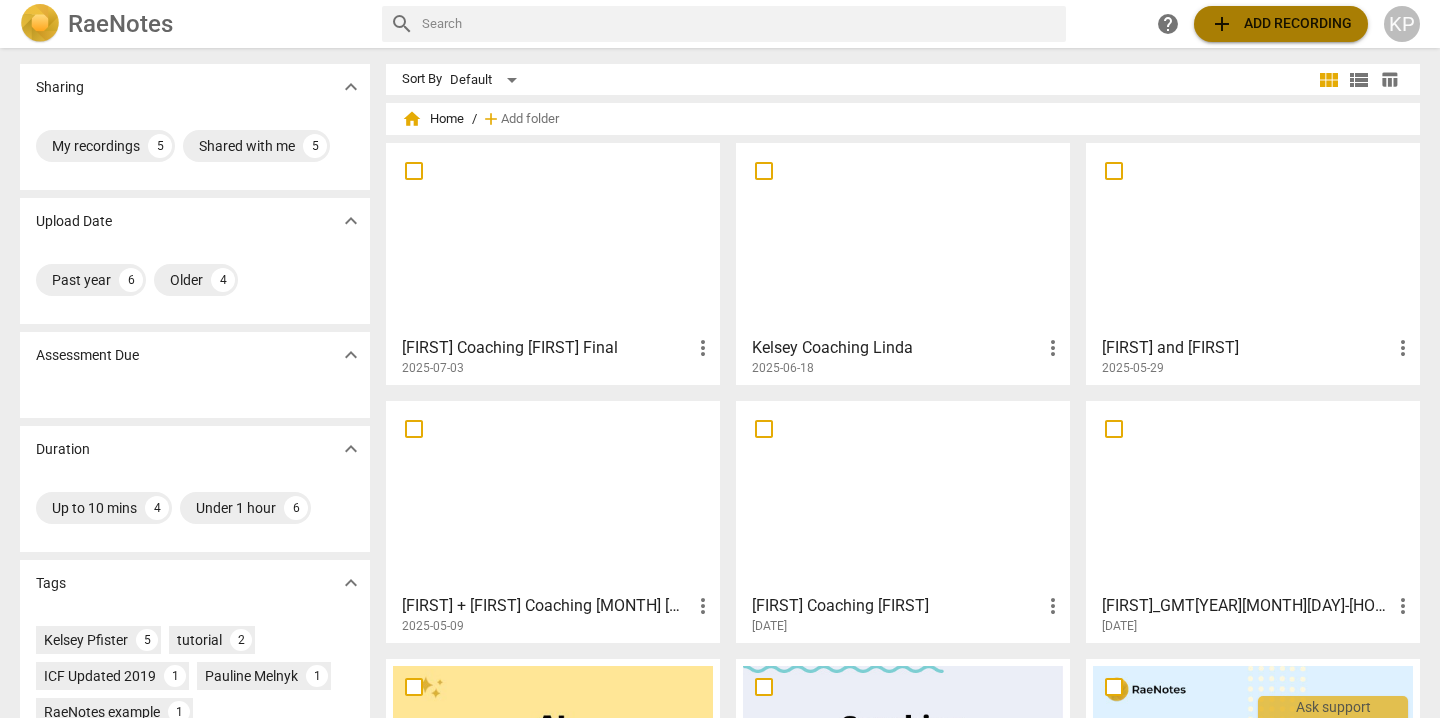 click on "add   Add recording" at bounding box center [1281, 24] 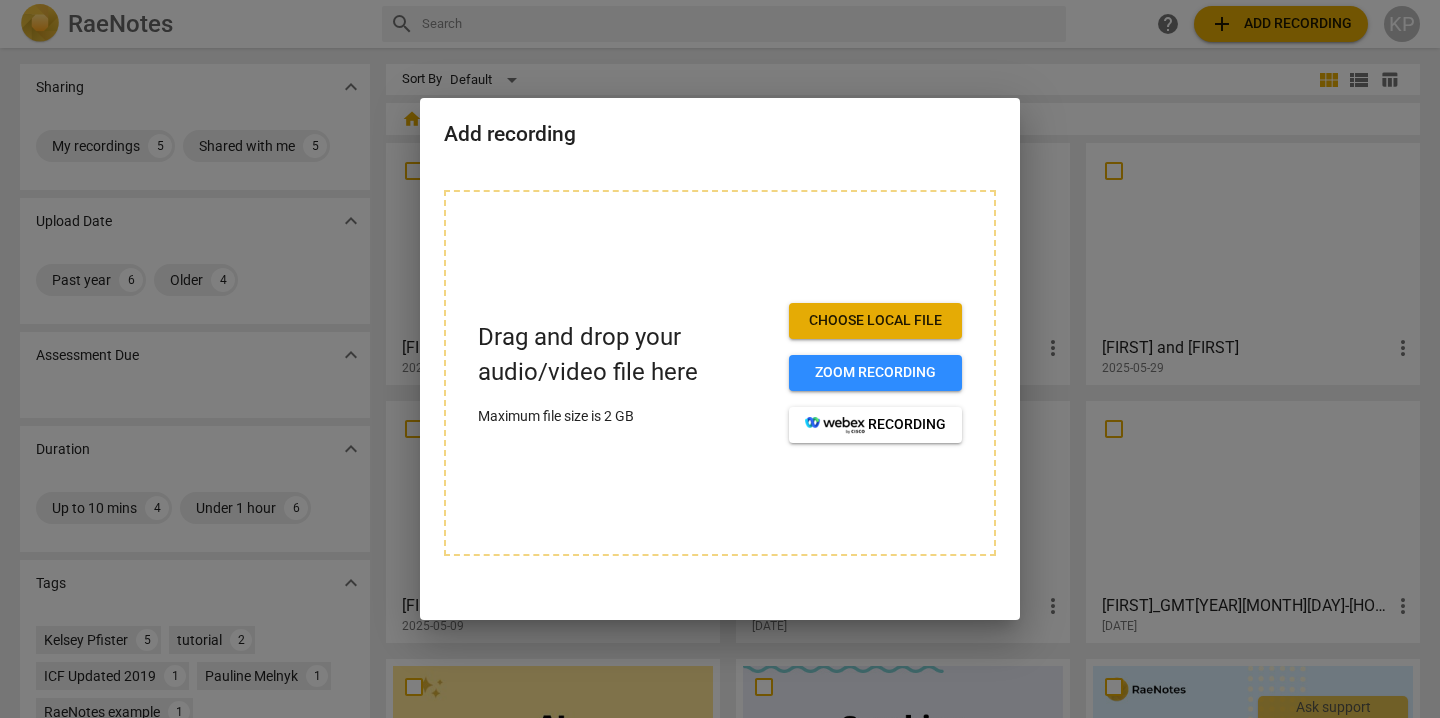 click on "Choose local file" at bounding box center (875, 321) 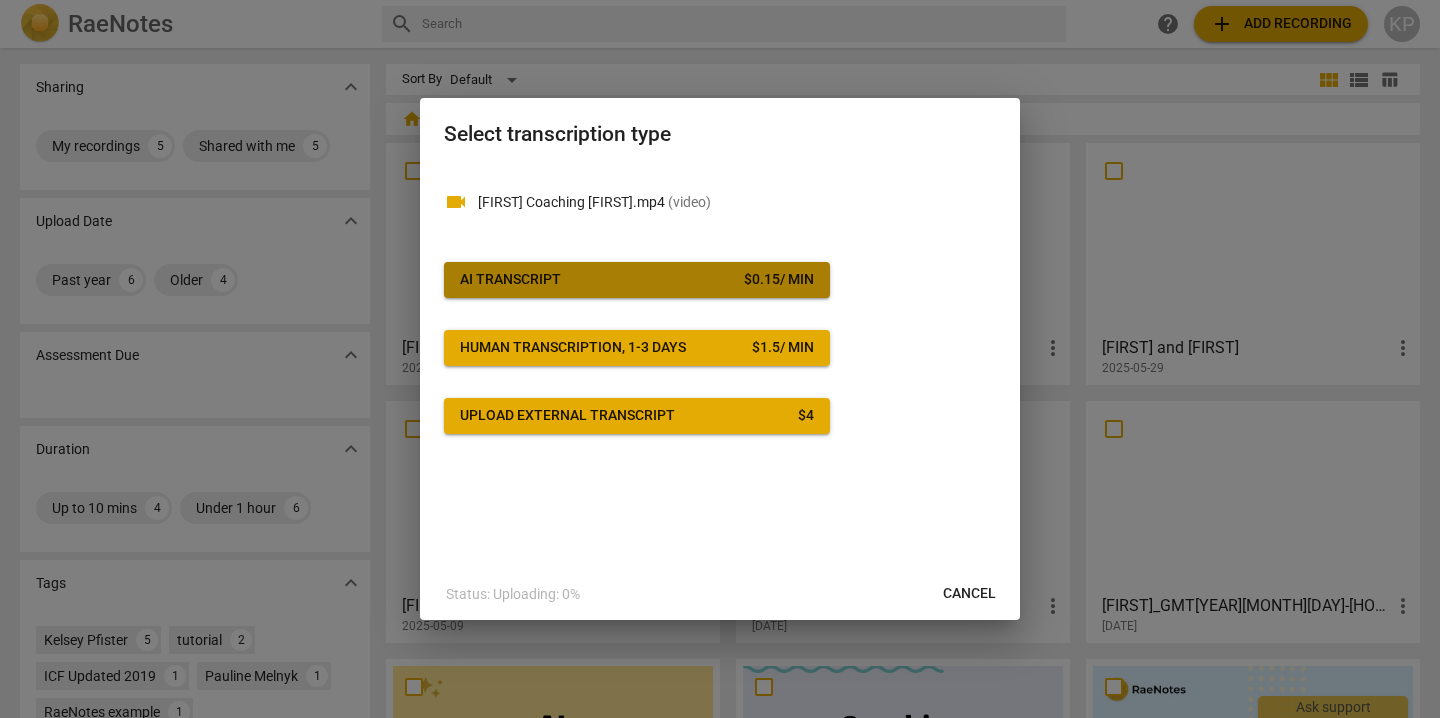 click on "AI Transcript $ 0.15  / min" at bounding box center (637, 280) 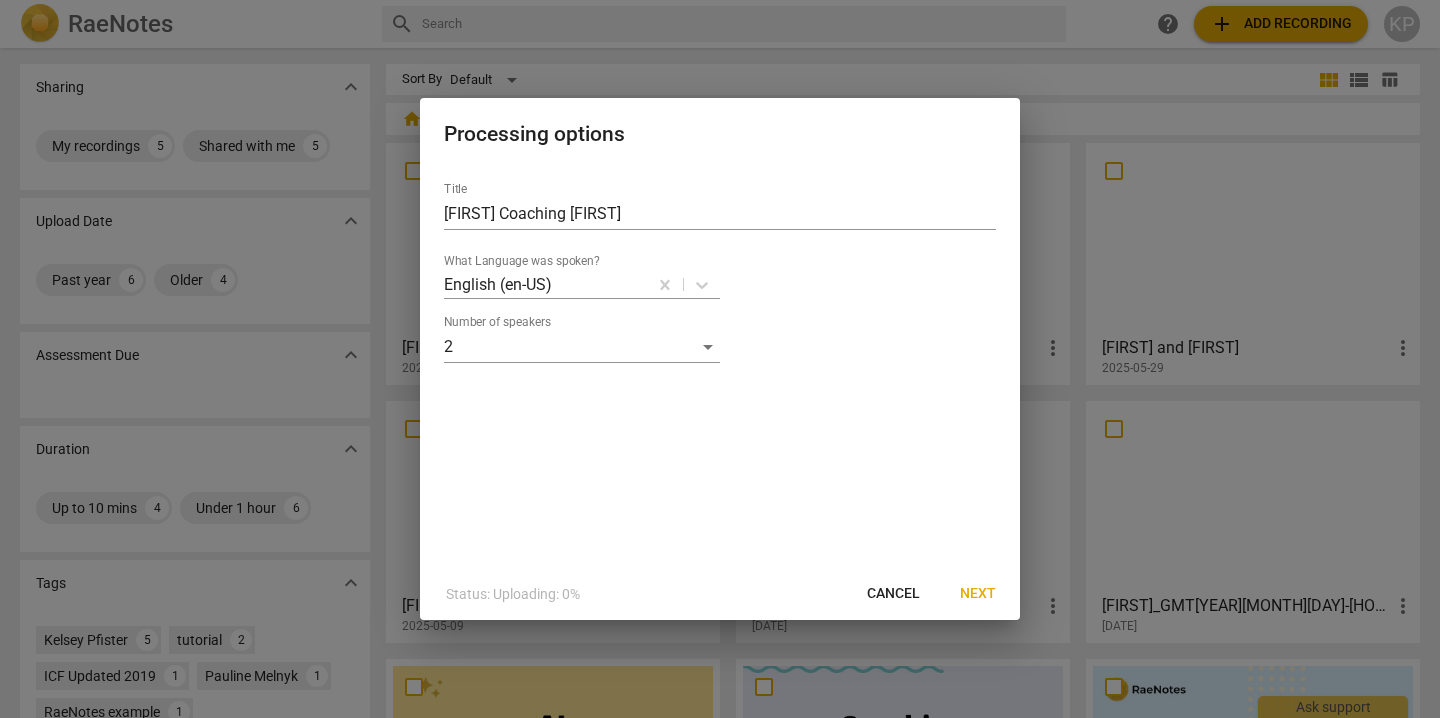 click on "Next" at bounding box center [978, 594] 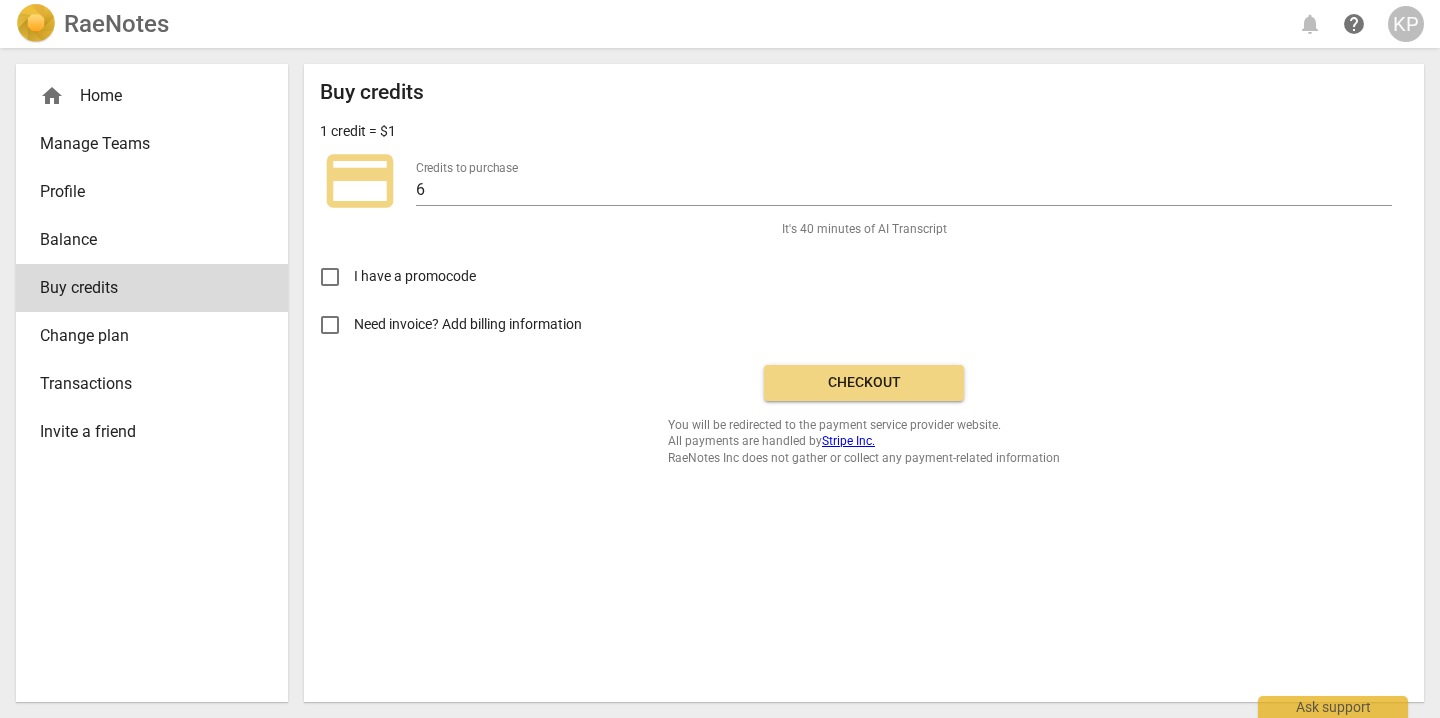 click on "Checkout" at bounding box center [864, 383] 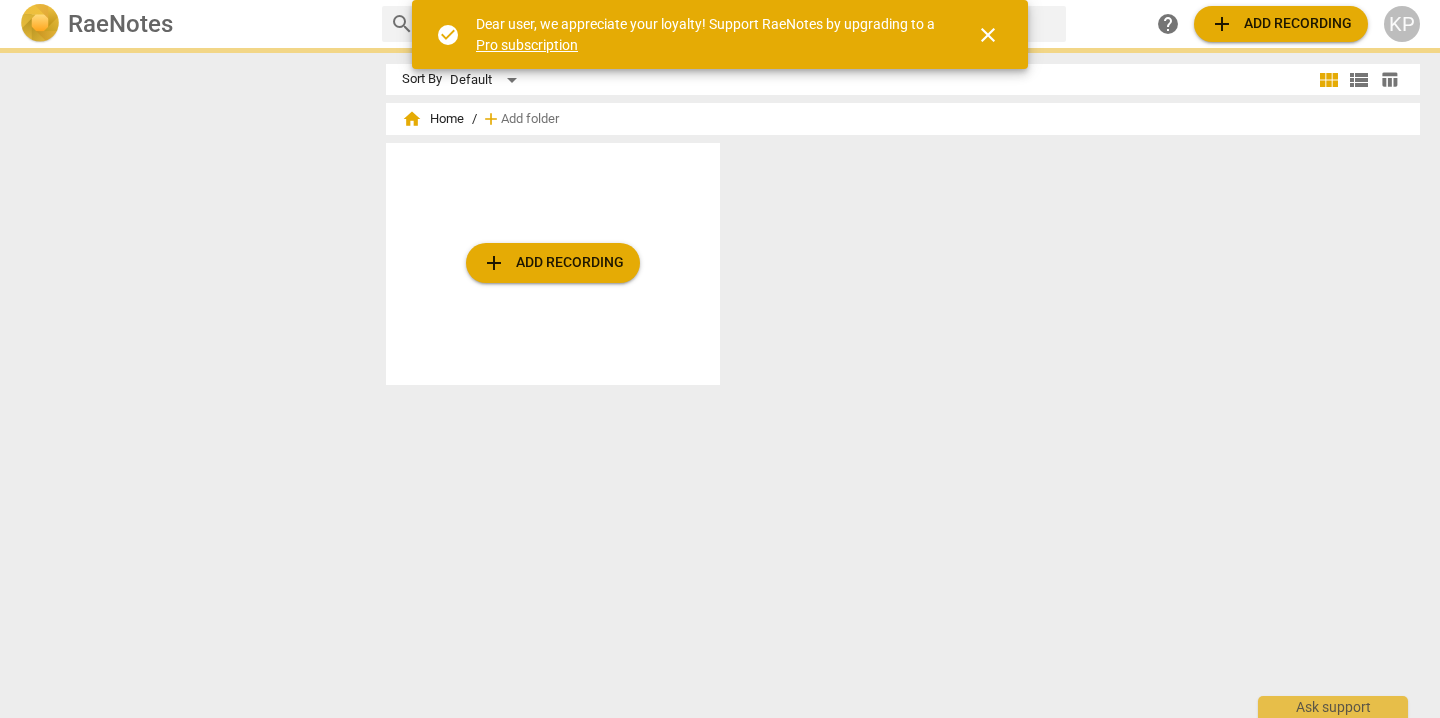 scroll, scrollTop: 0, scrollLeft: 0, axis: both 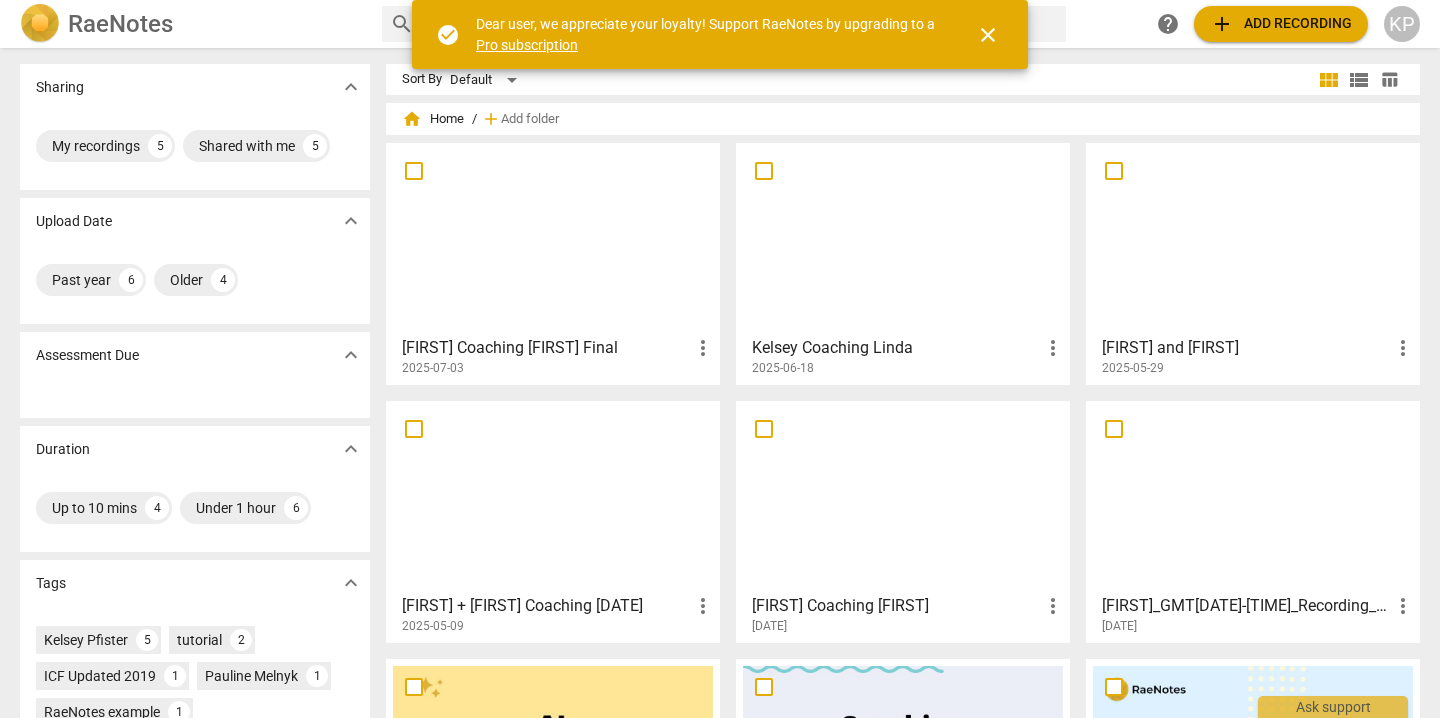 click at bounding box center (553, 238) 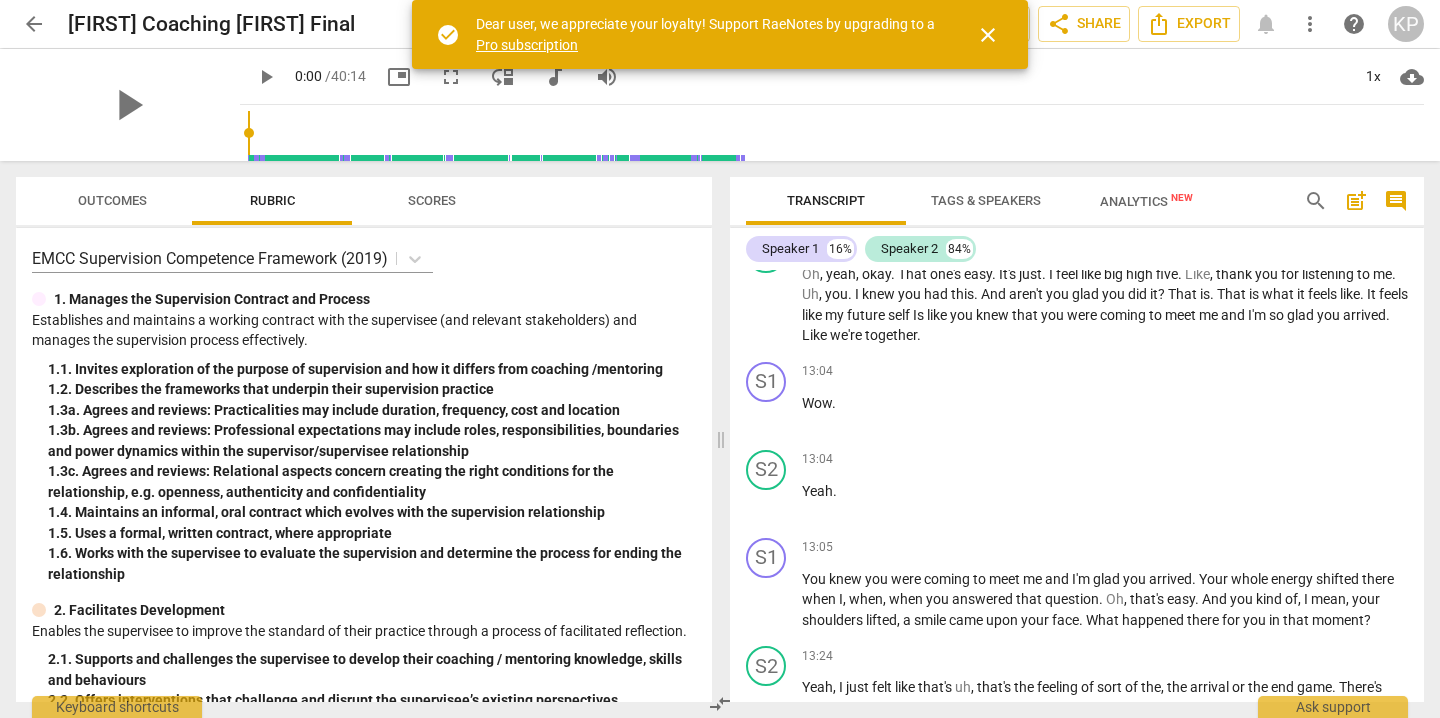 scroll, scrollTop: 4577, scrollLeft: 0, axis: vertical 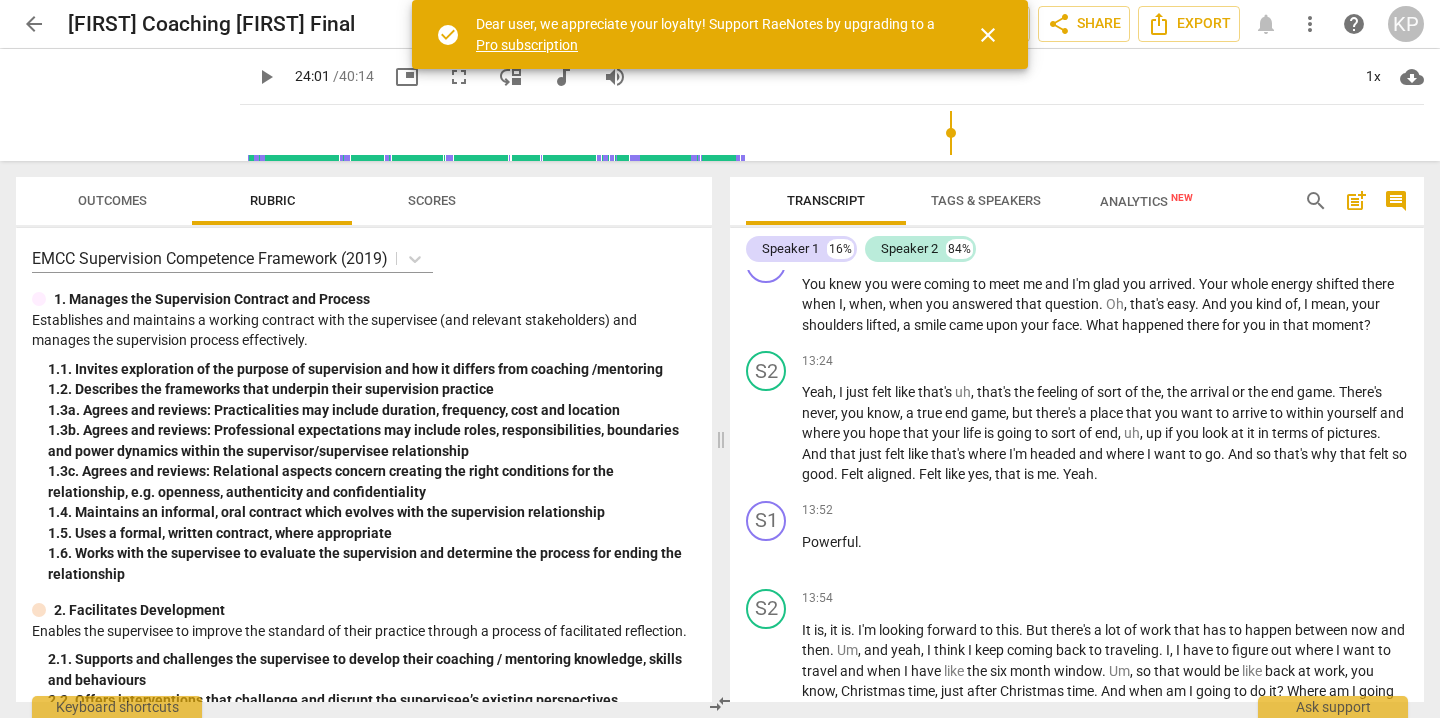 drag, startPoint x: 727, startPoint y: 153, endPoint x: 940, endPoint y: 144, distance: 213.19006 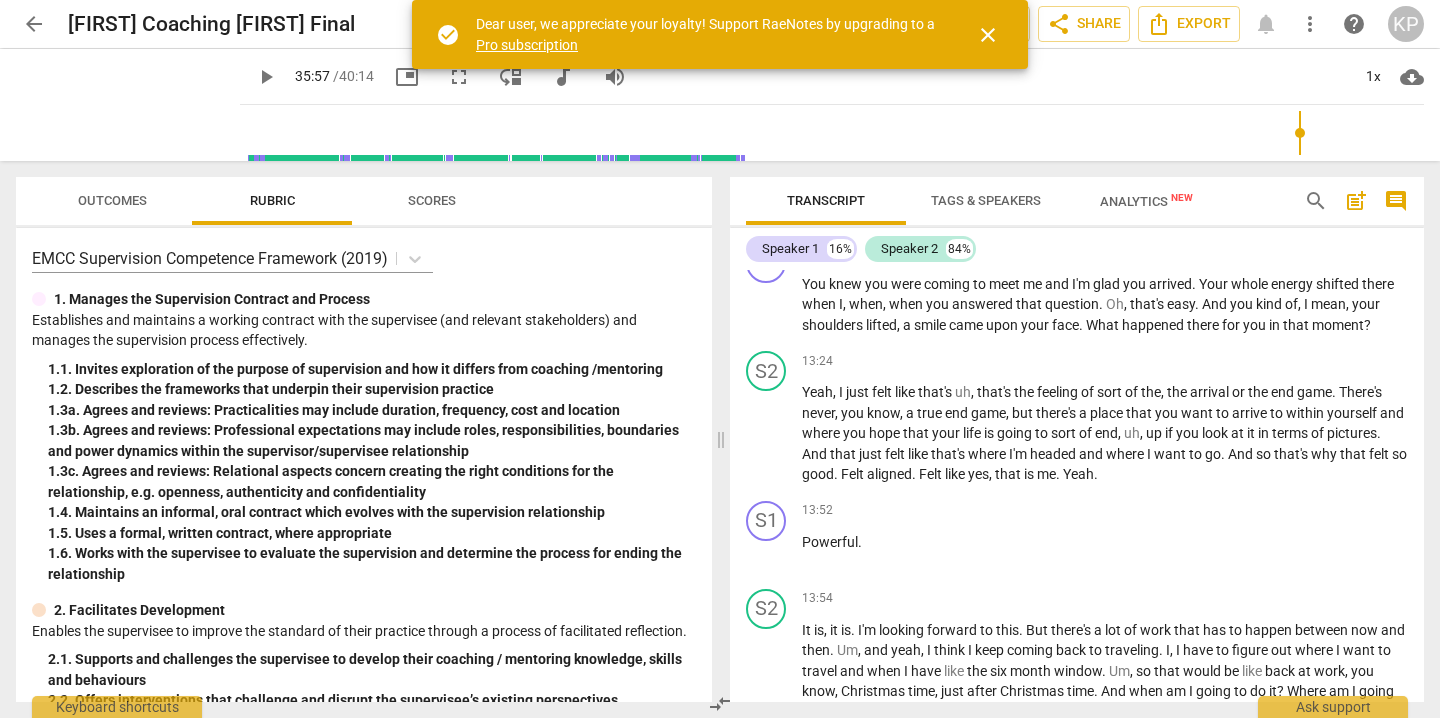 drag, startPoint x: 941, startPoint y: 133, endPoint x: 1295, endPoint y: 196, distance: 359.56223 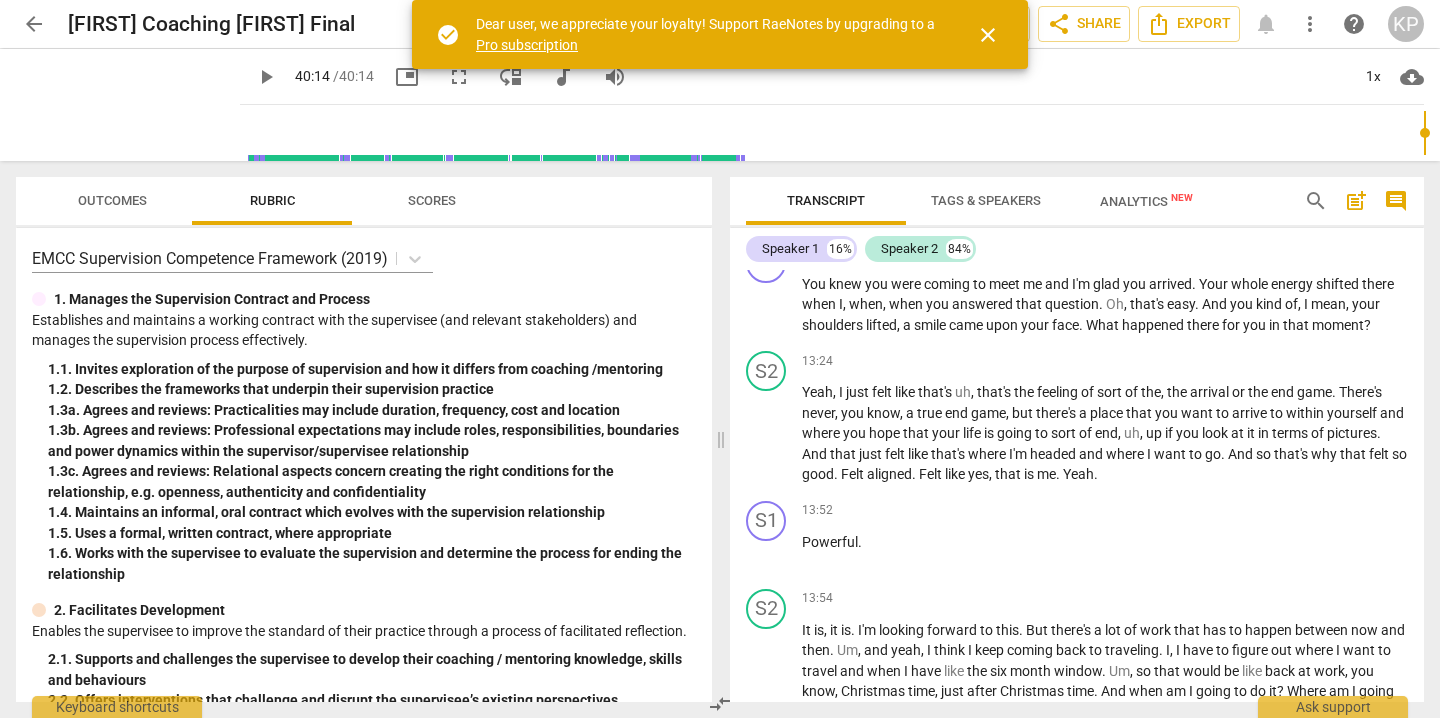 drag, startPoint x: 1296, startPoint y: 136, endPoint x: 1433, endPoint y: 140, distance: 137.05838 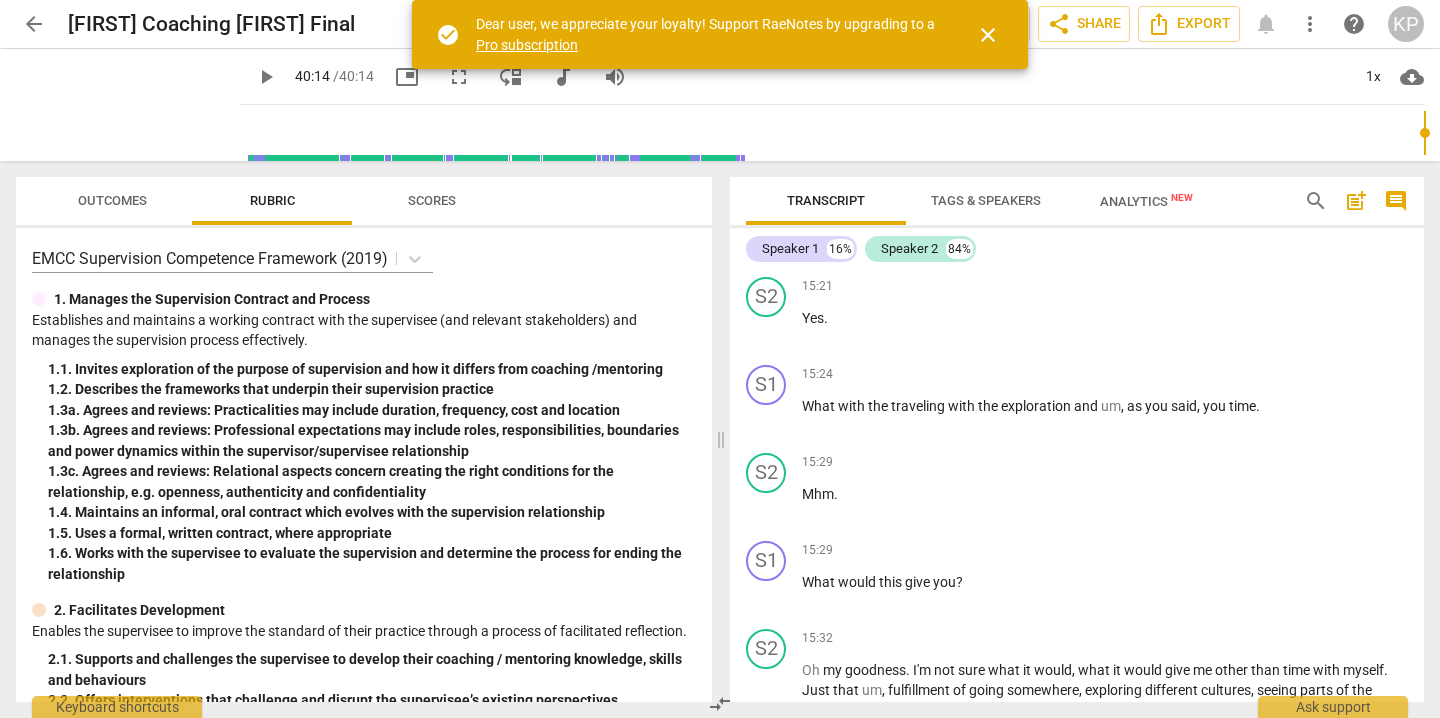 scroll, scrollTop: 5076, scrollLeft: 0, axis: vertical 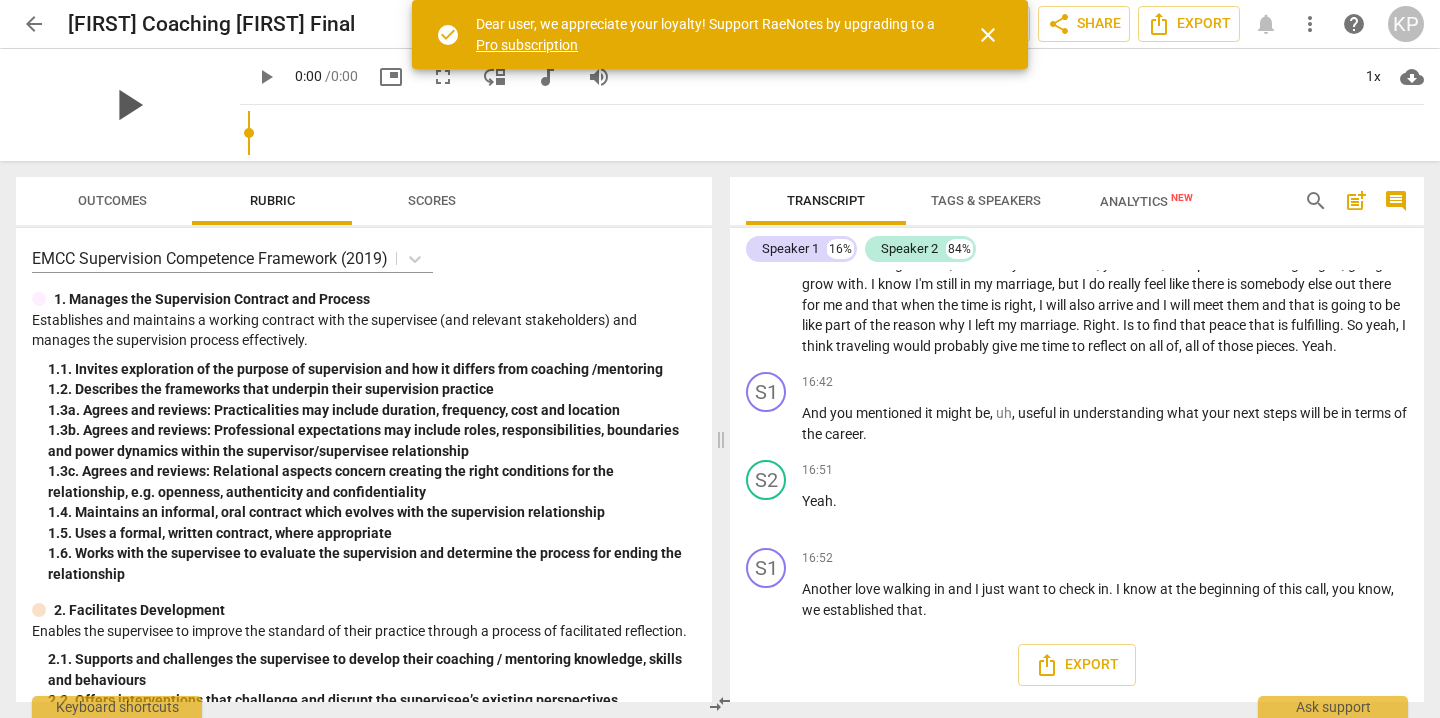 click on "play_arrow" at bounding box center [128, 105] 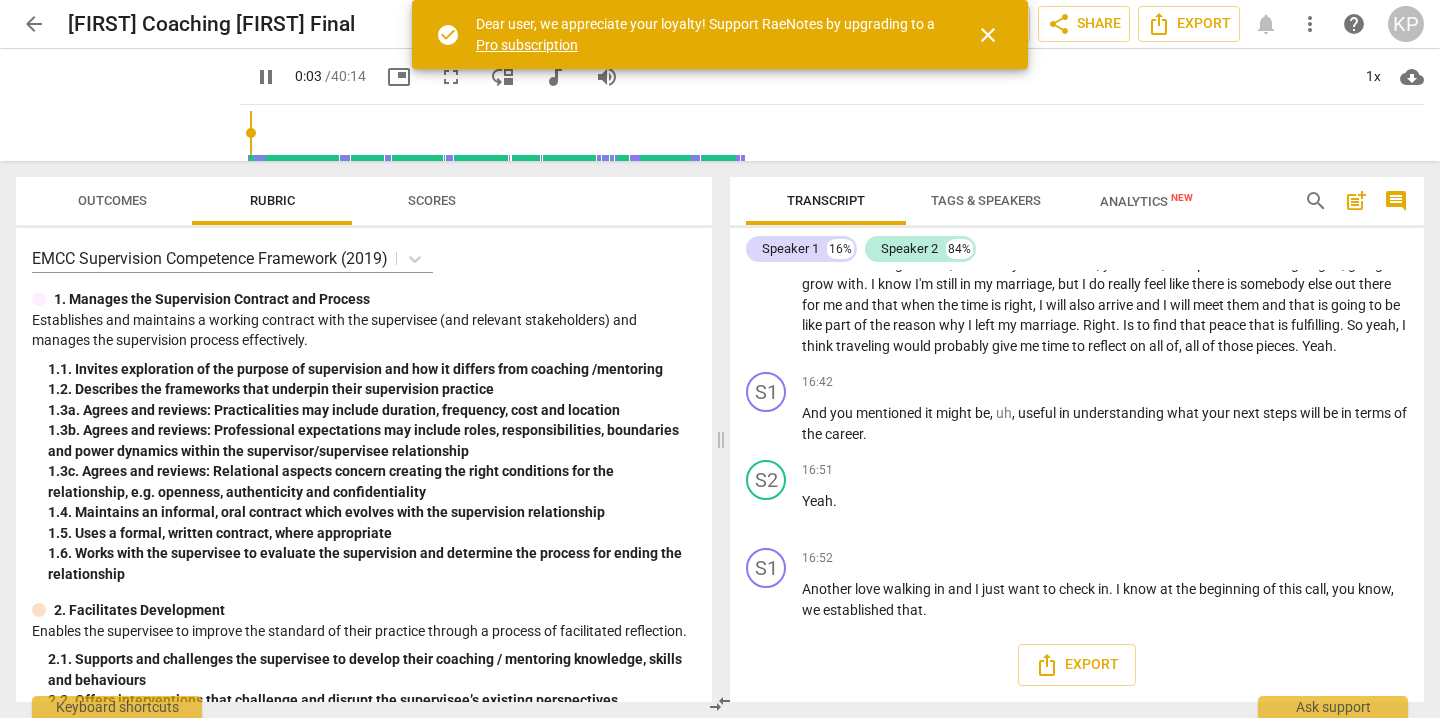 scroll, scrollTop: 129, scrollLeft: 0, axis: vertical 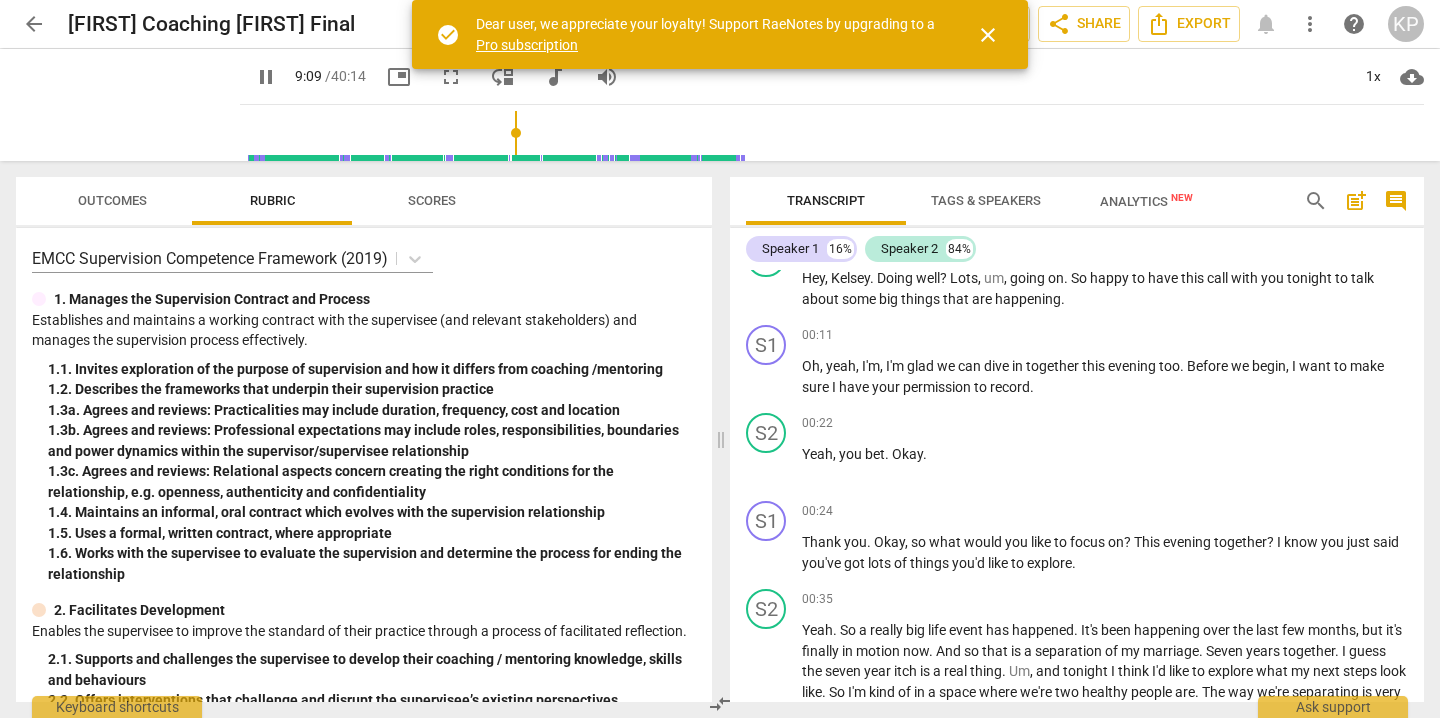 drag, startPoint x: 224, startPoint y: 130, endPoint x: 553, endPoint y: 149, distance: 329.5482 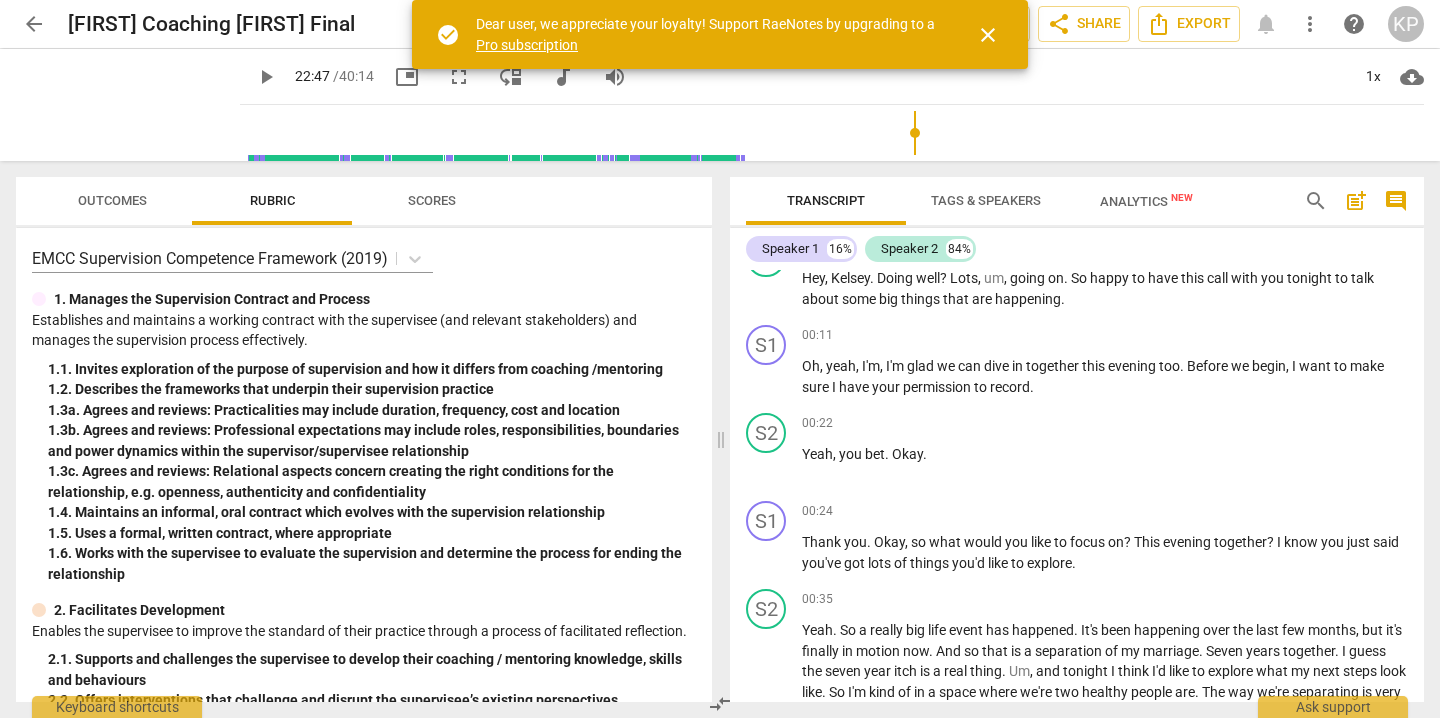 drag, startPoint x: 553, startPoint y: 136, endPoint x: 1071, endPoint y: 165, distance: 518.81116 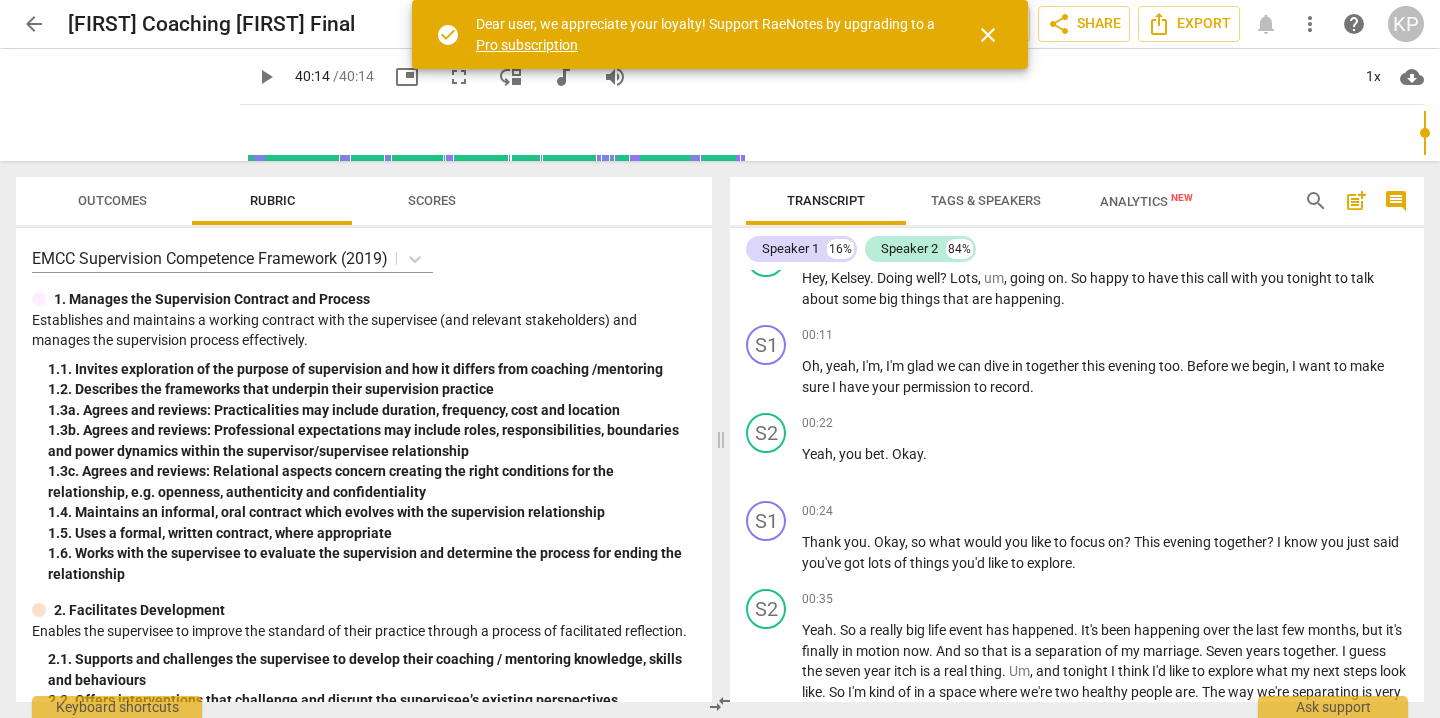 drag, startPoint x: 1076, startPoint y: 135, endPoint x: 1439, endPoint y: 143, distance: 363.08813 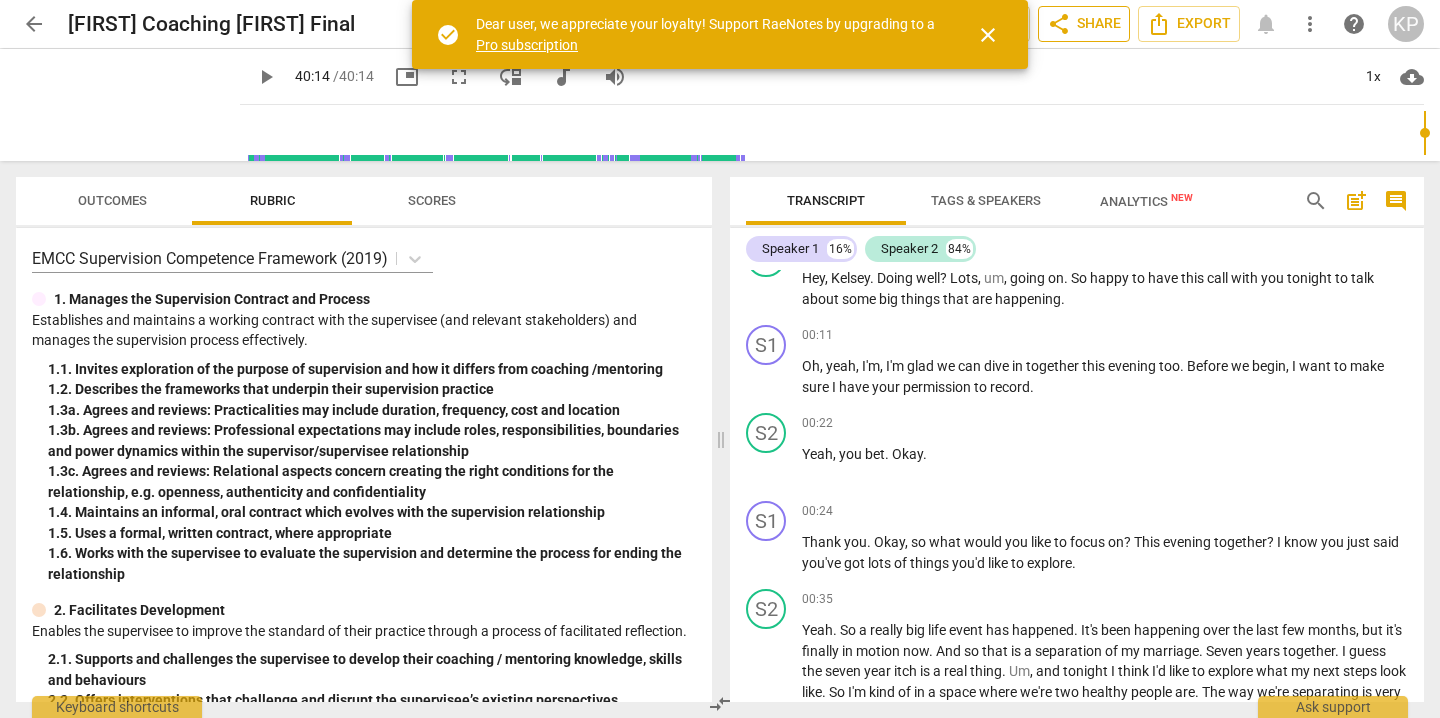 click on "share    Share" at bounding box center [1084, 24] 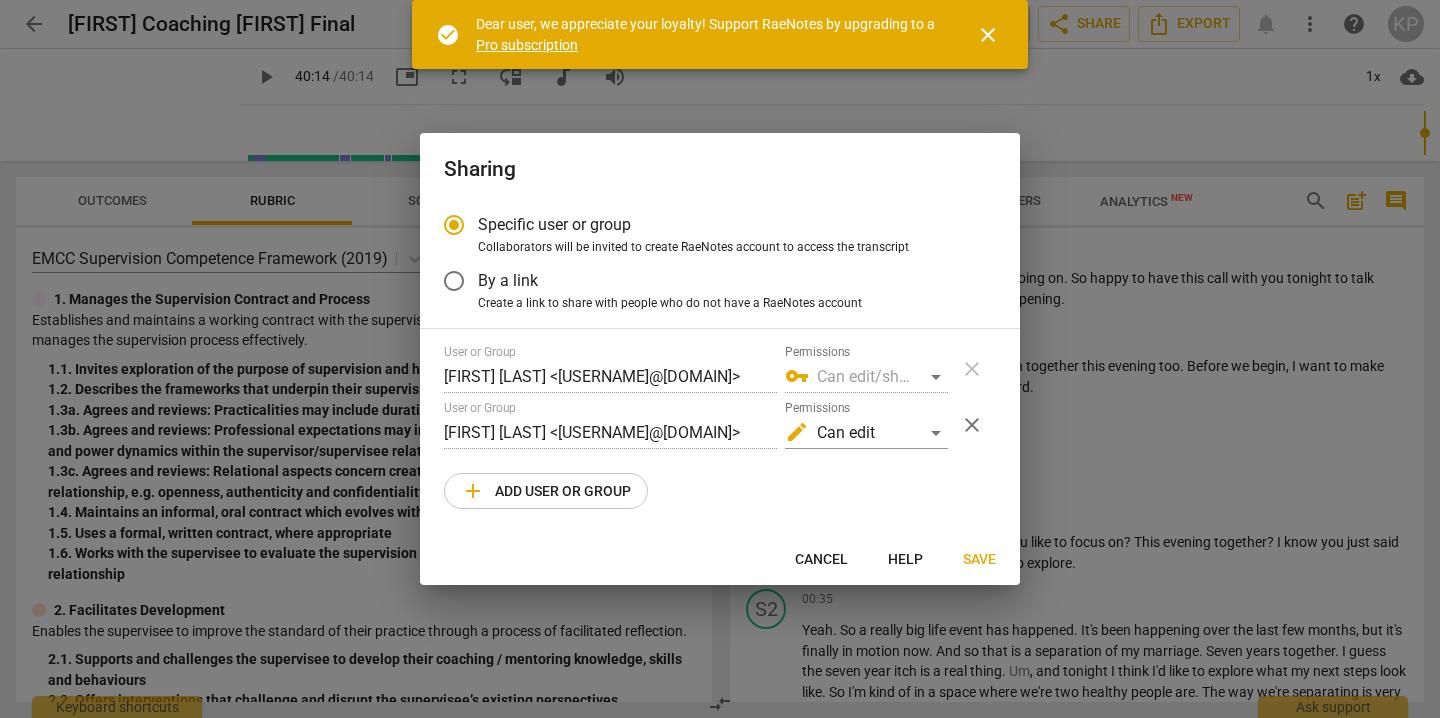 click on "add Add user or group" at bounding box center (546, 491) 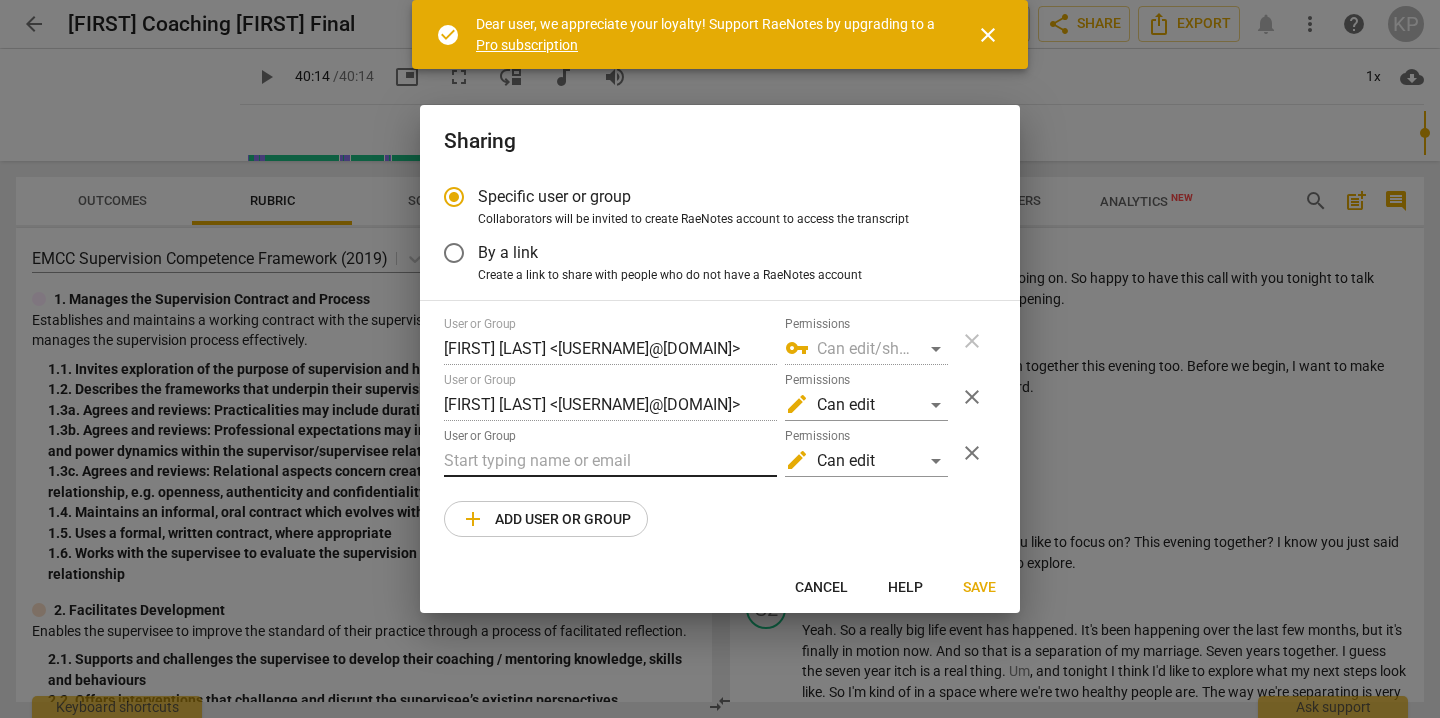 click at bounding box center (610, 461) 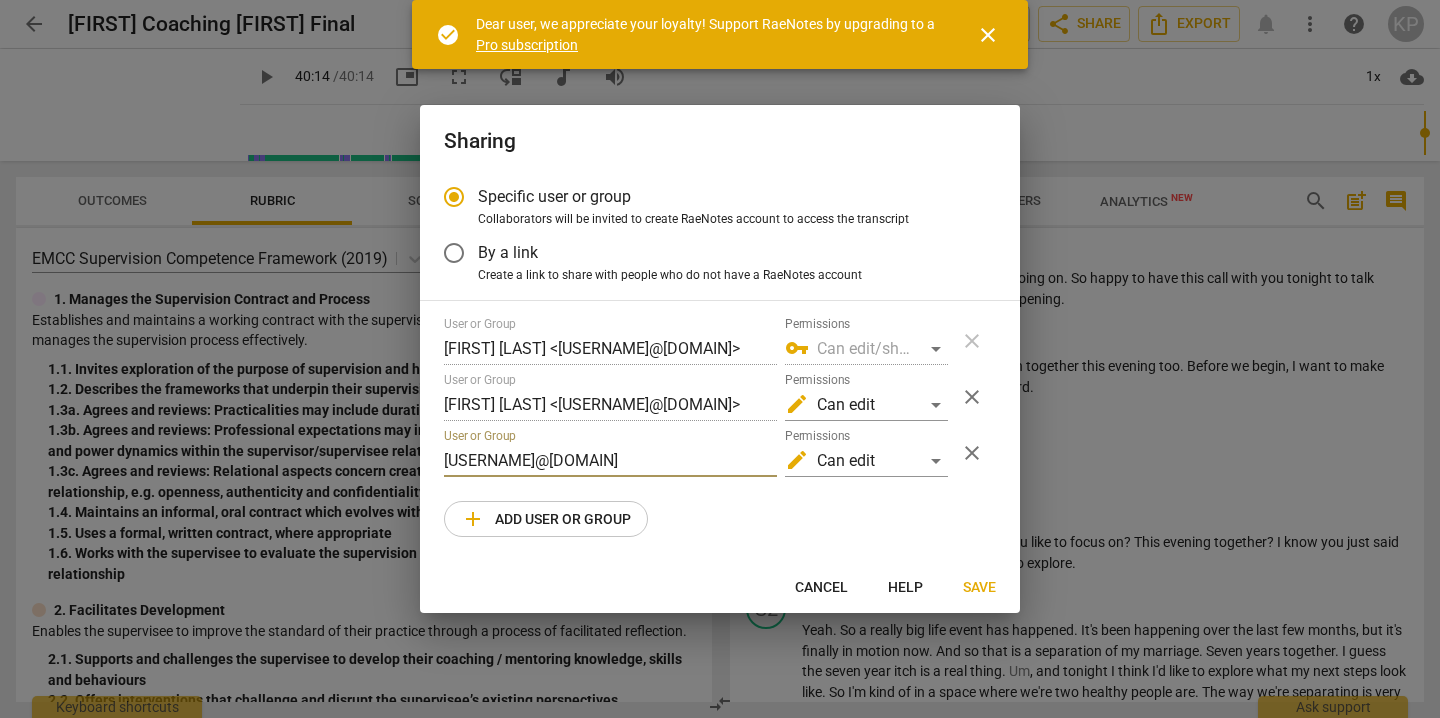 type on "kelseyleepfister@gmail.com" 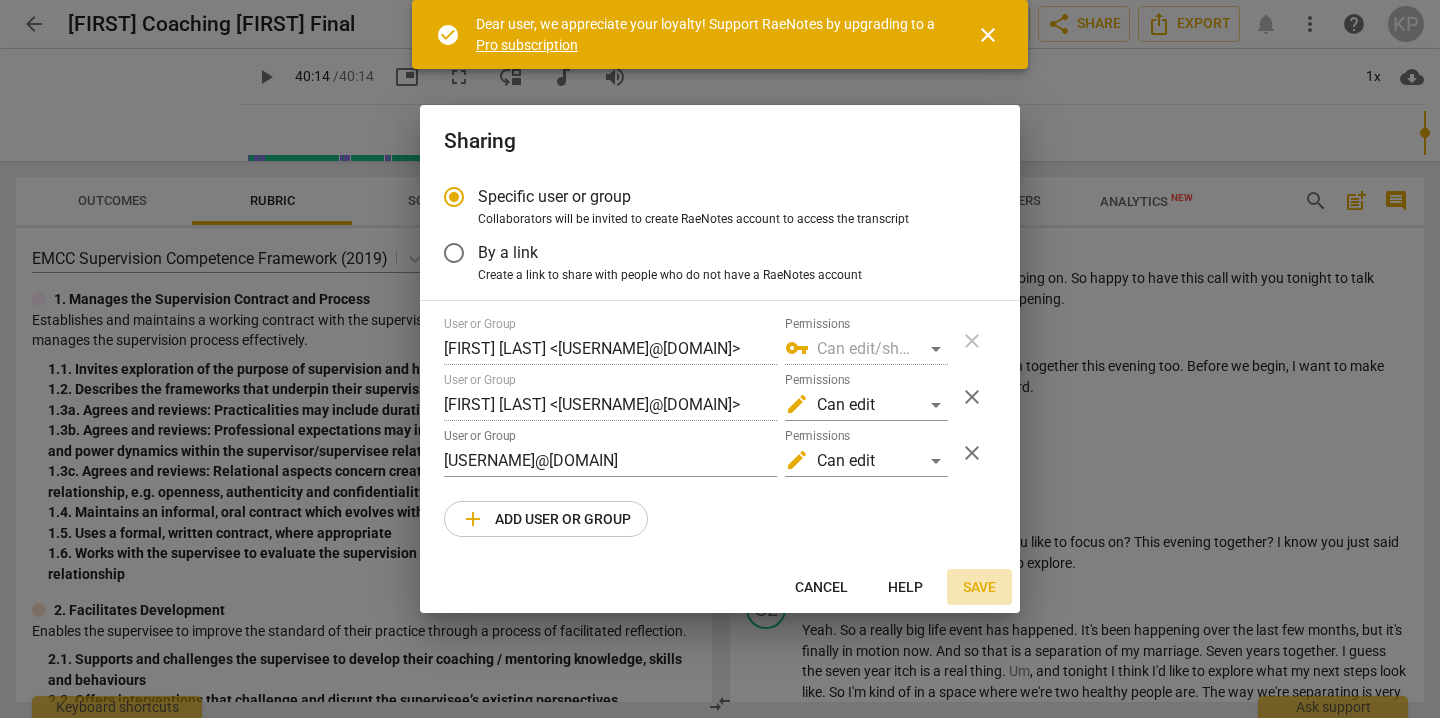 click on "Save" at bounding box center [979, 588] 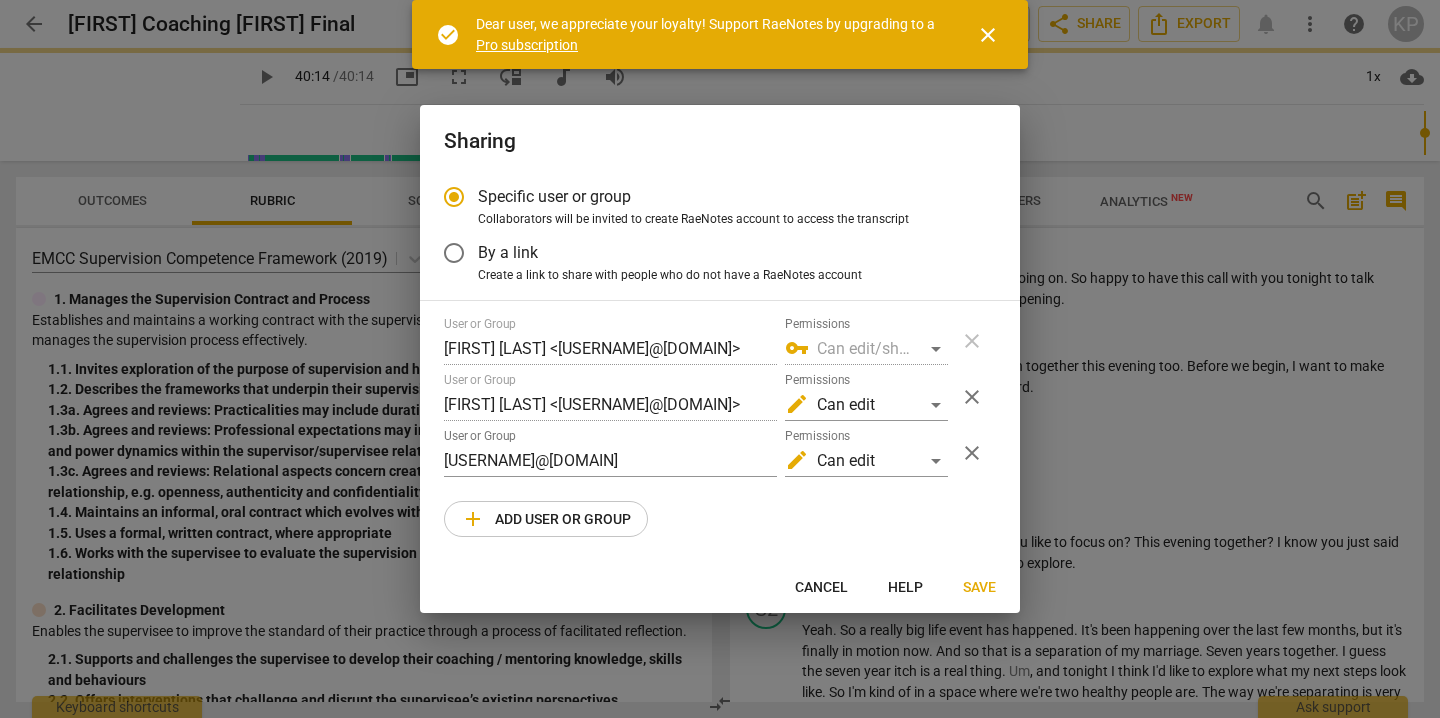 click on "Save" at bounding box center (979, 588) 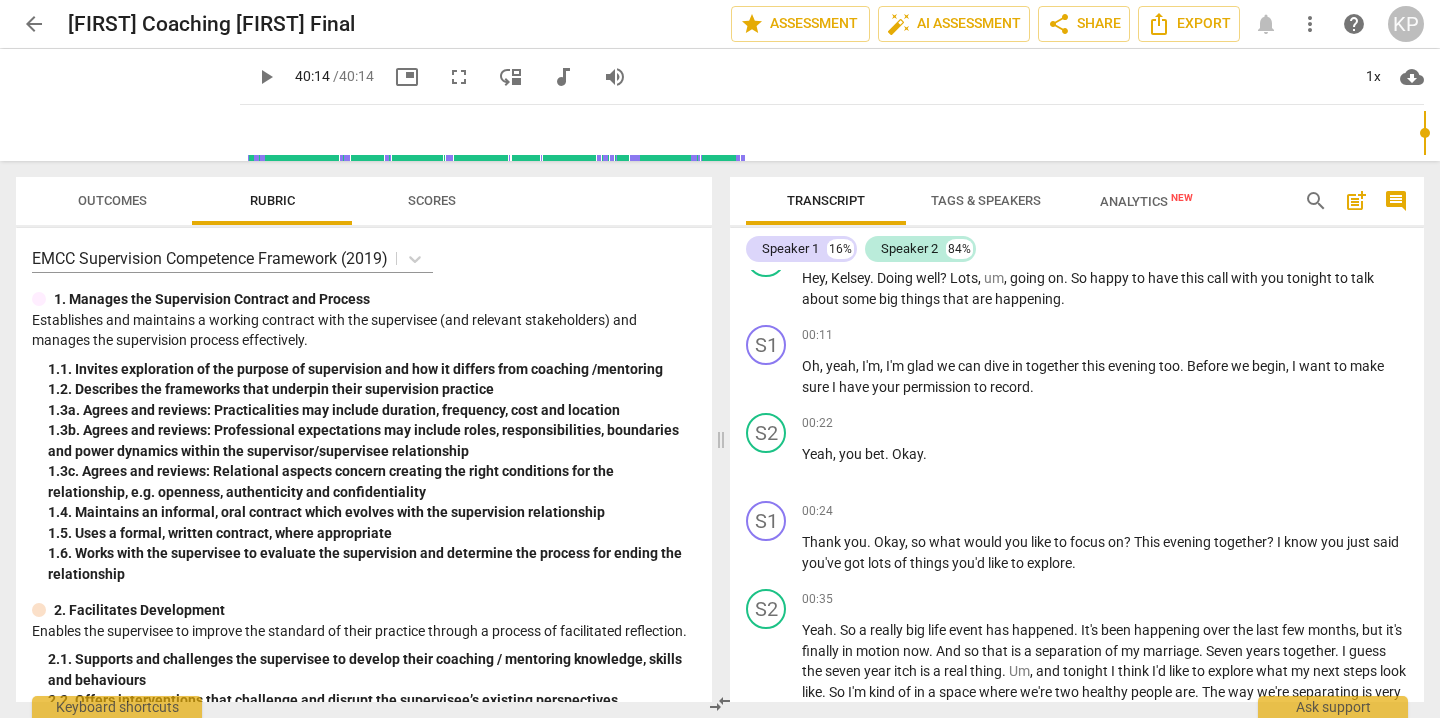click on "post_add" at bounding box center (1356, 201) 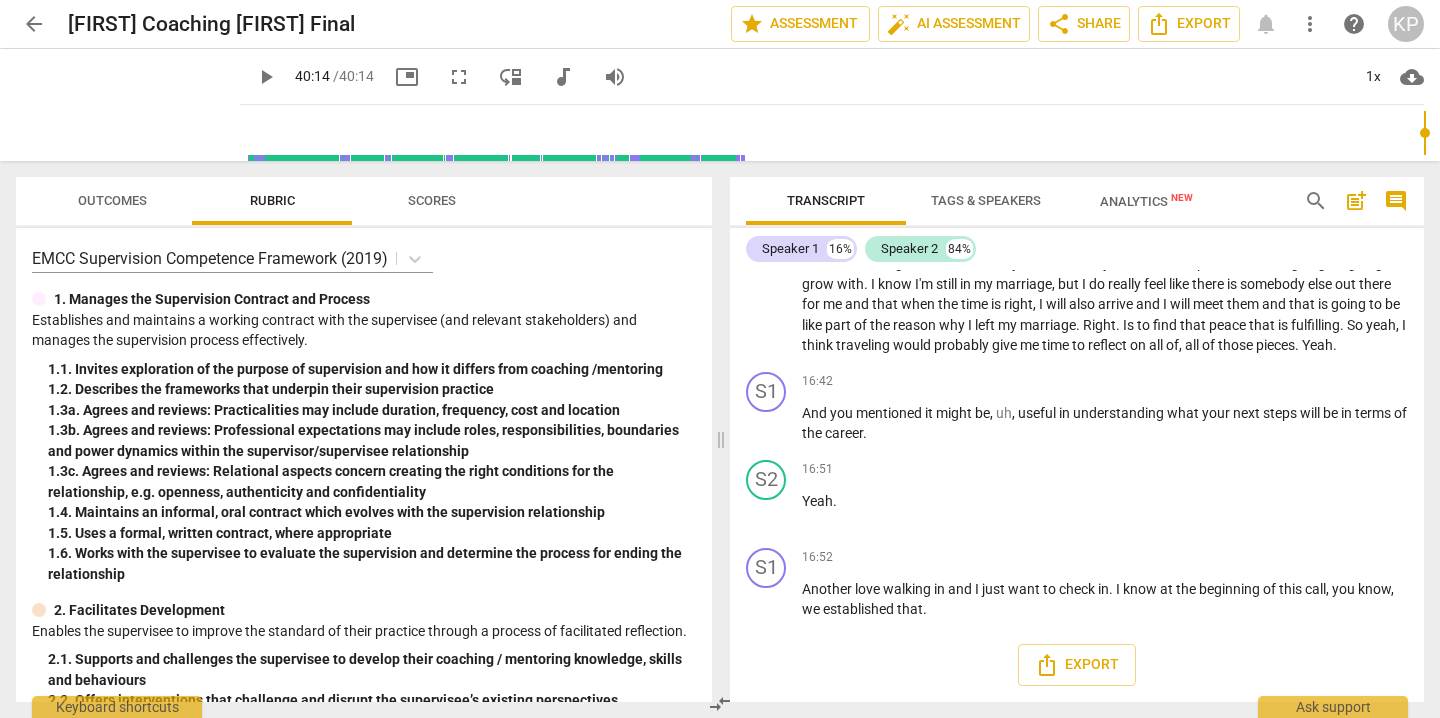scroll, scrollTop: 5879, scrollLeft: 0, axis: vertical 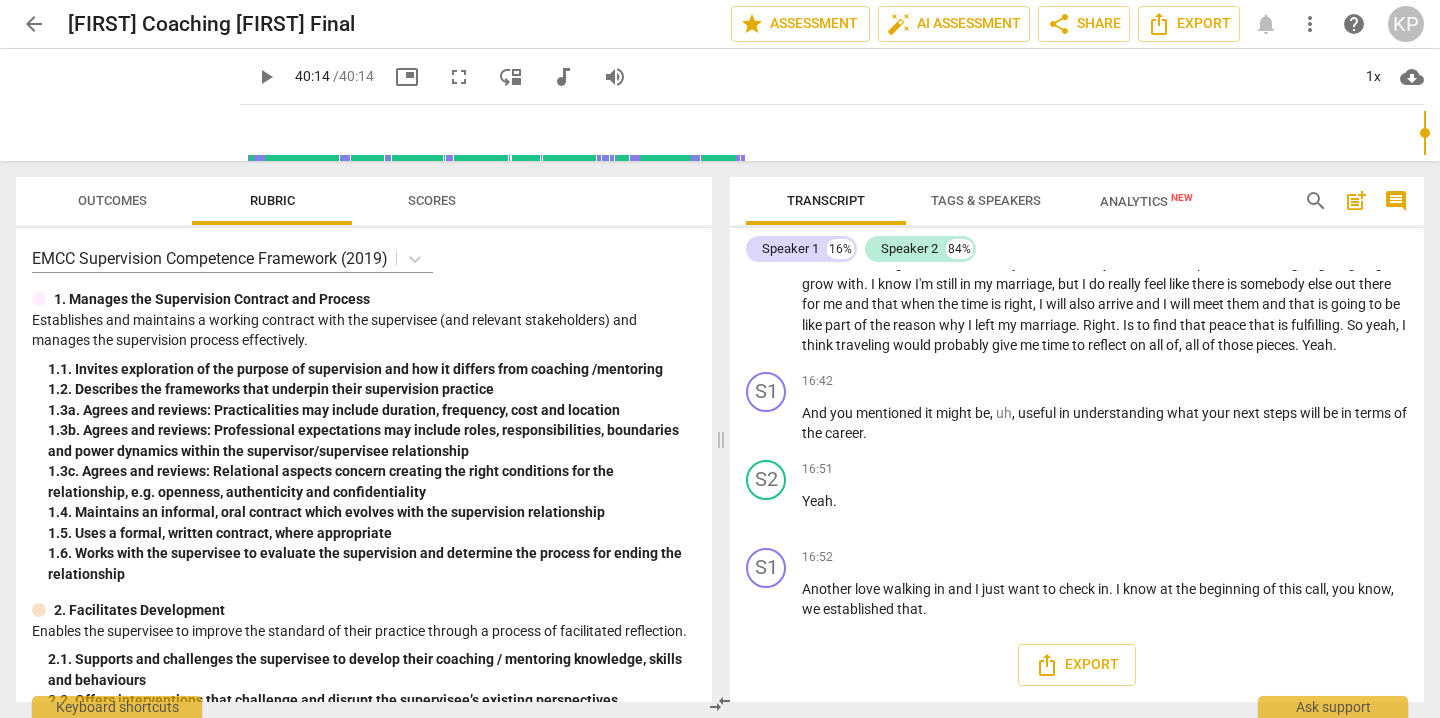 click on "comment" at bounding box center (1396, 201) 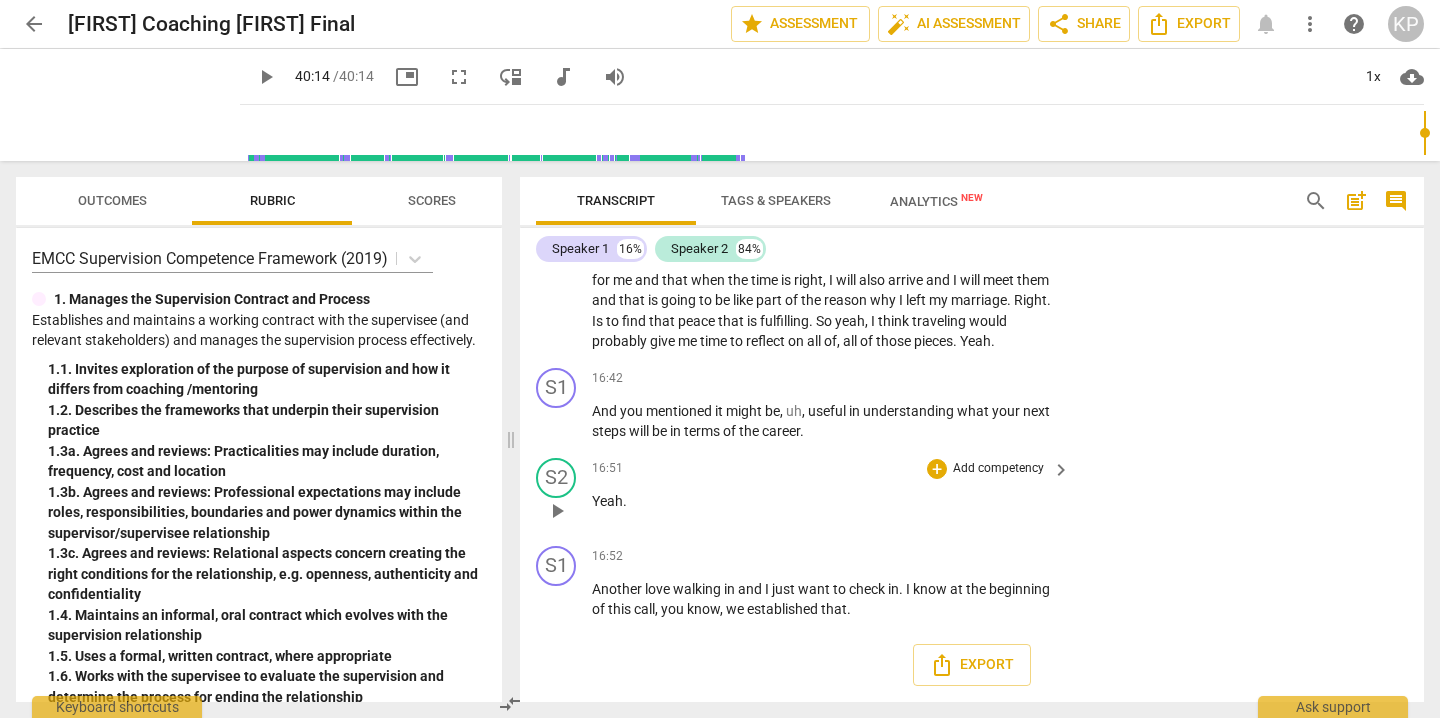 scroll, scrollTop: 6600, scrollLeft: 0, axis: vertical 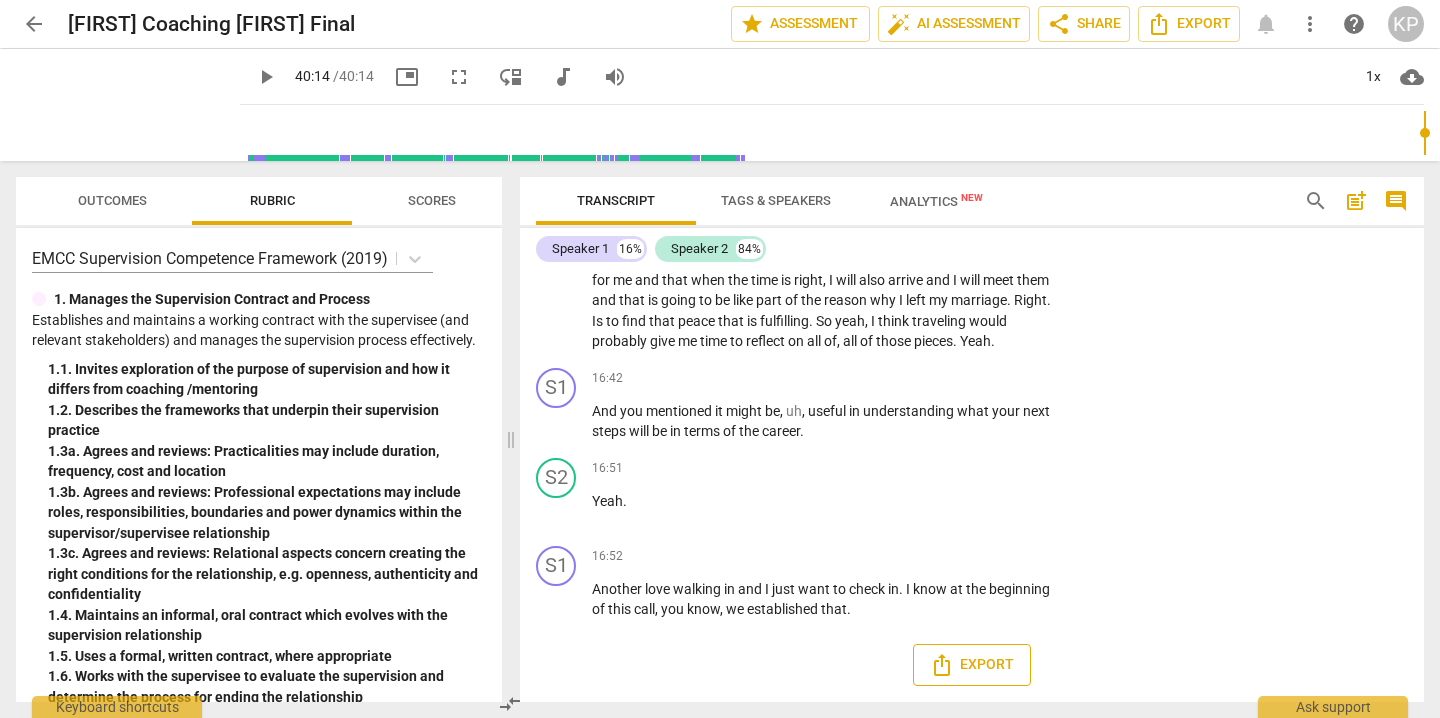 click on "Export" at bounding box center (972, 665) 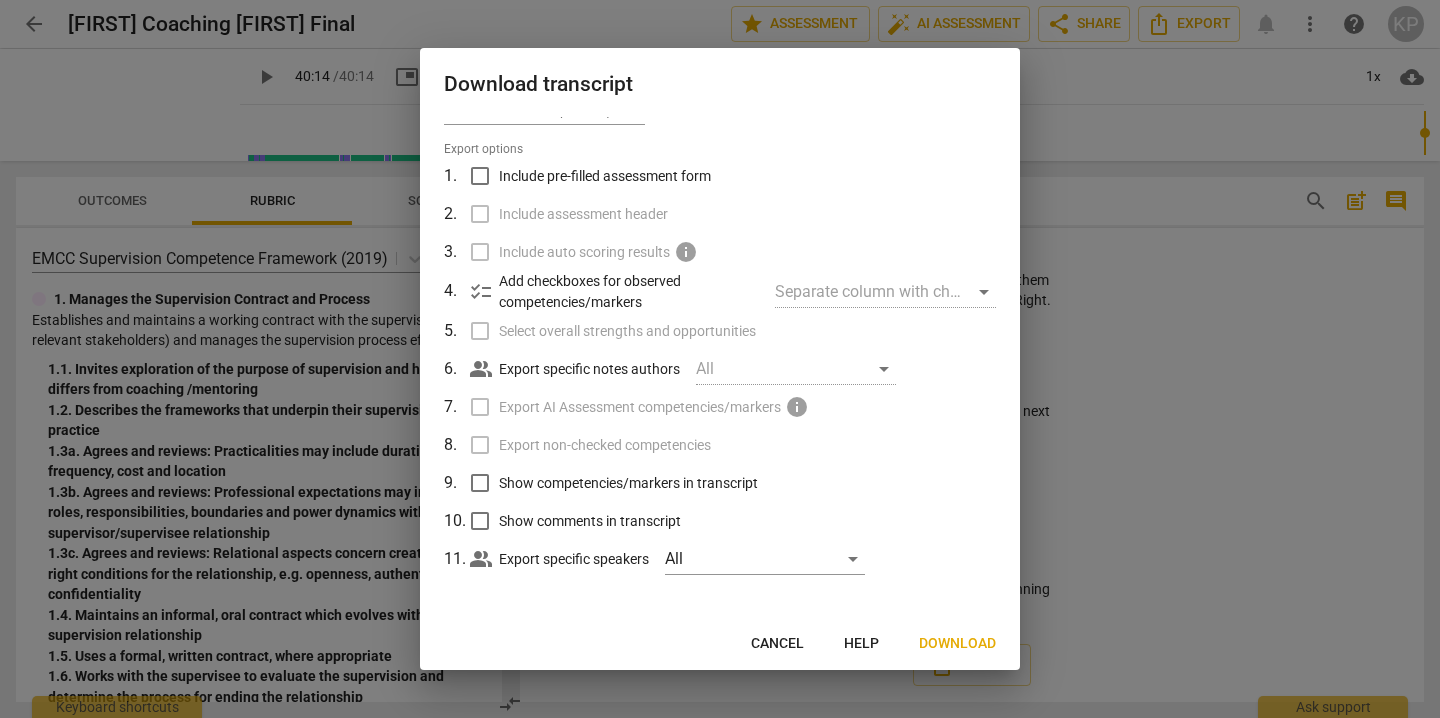 scroll, scrollTop: 0, scrollLeft: 0, axis: both 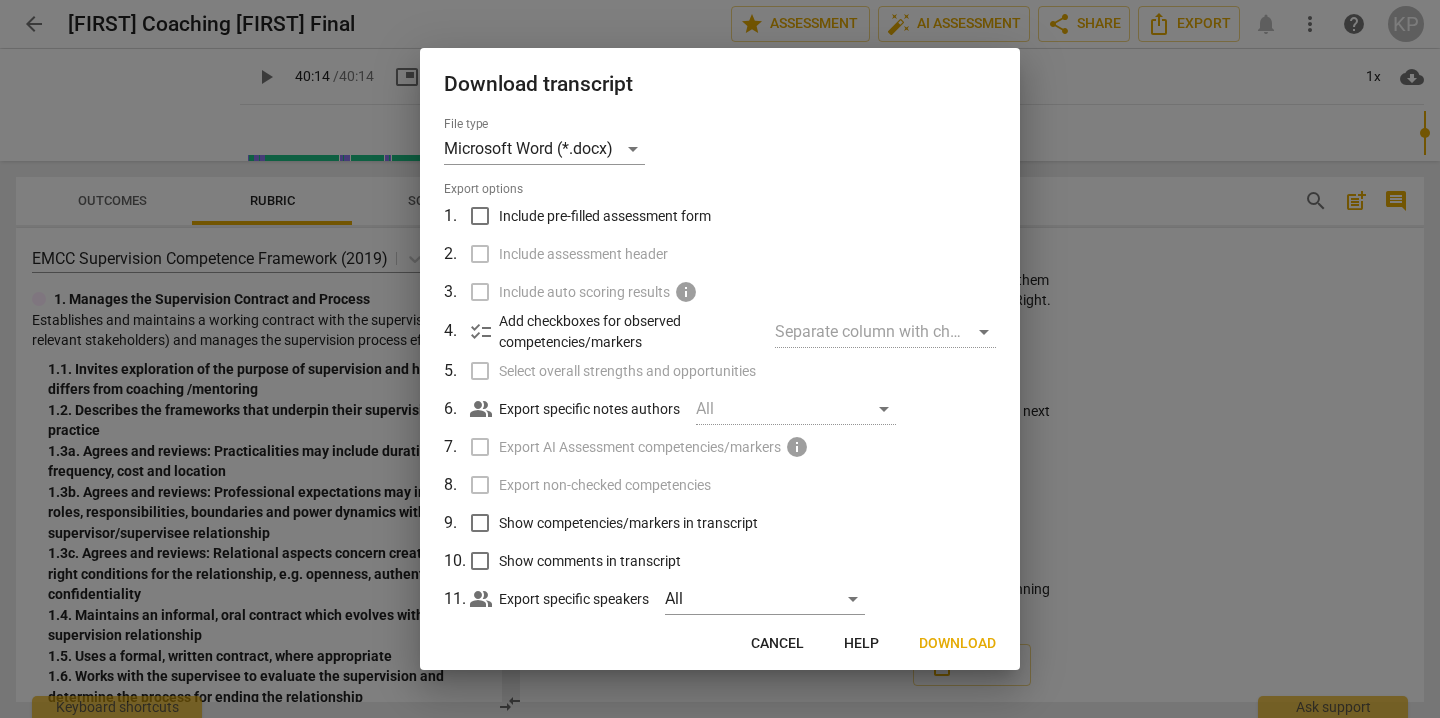 click on "Cancel" at bounding box center [777, 644] 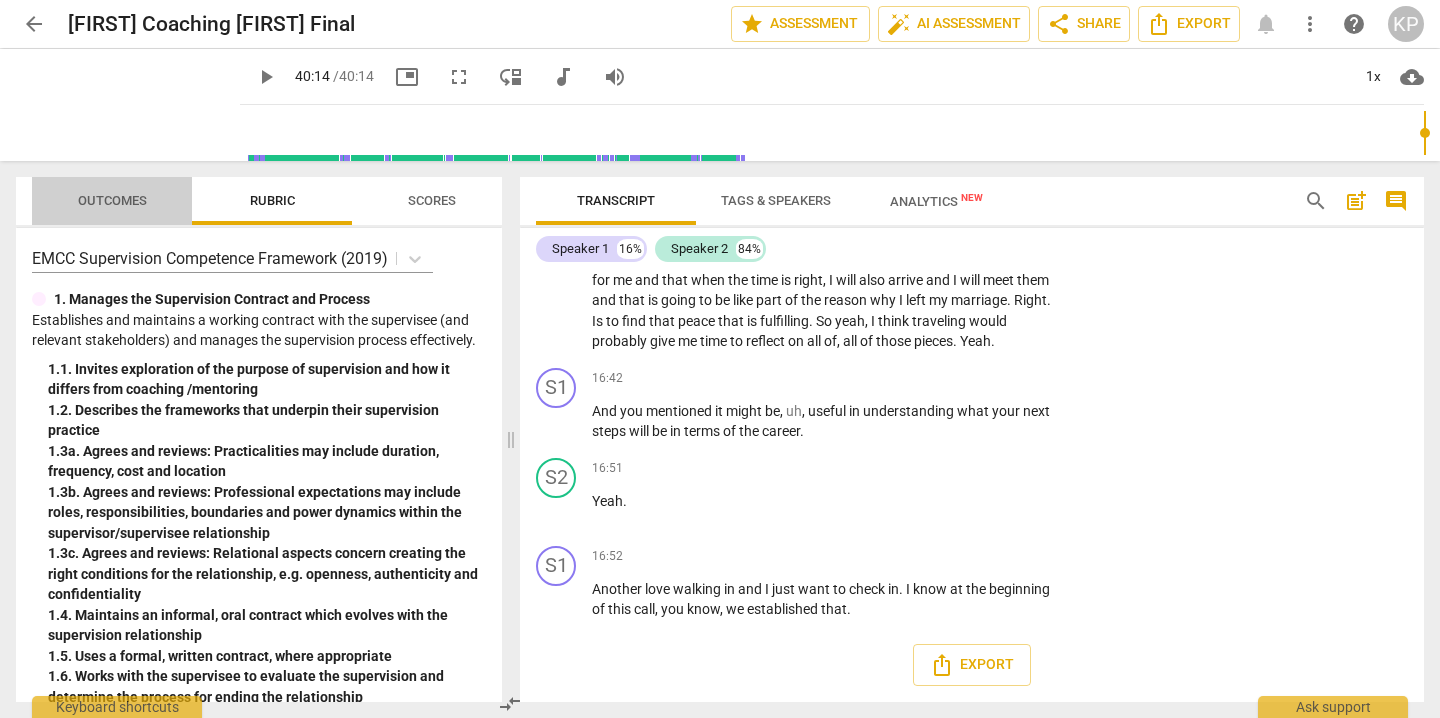 click on "Outcomes" at bounding box center (112, 201) 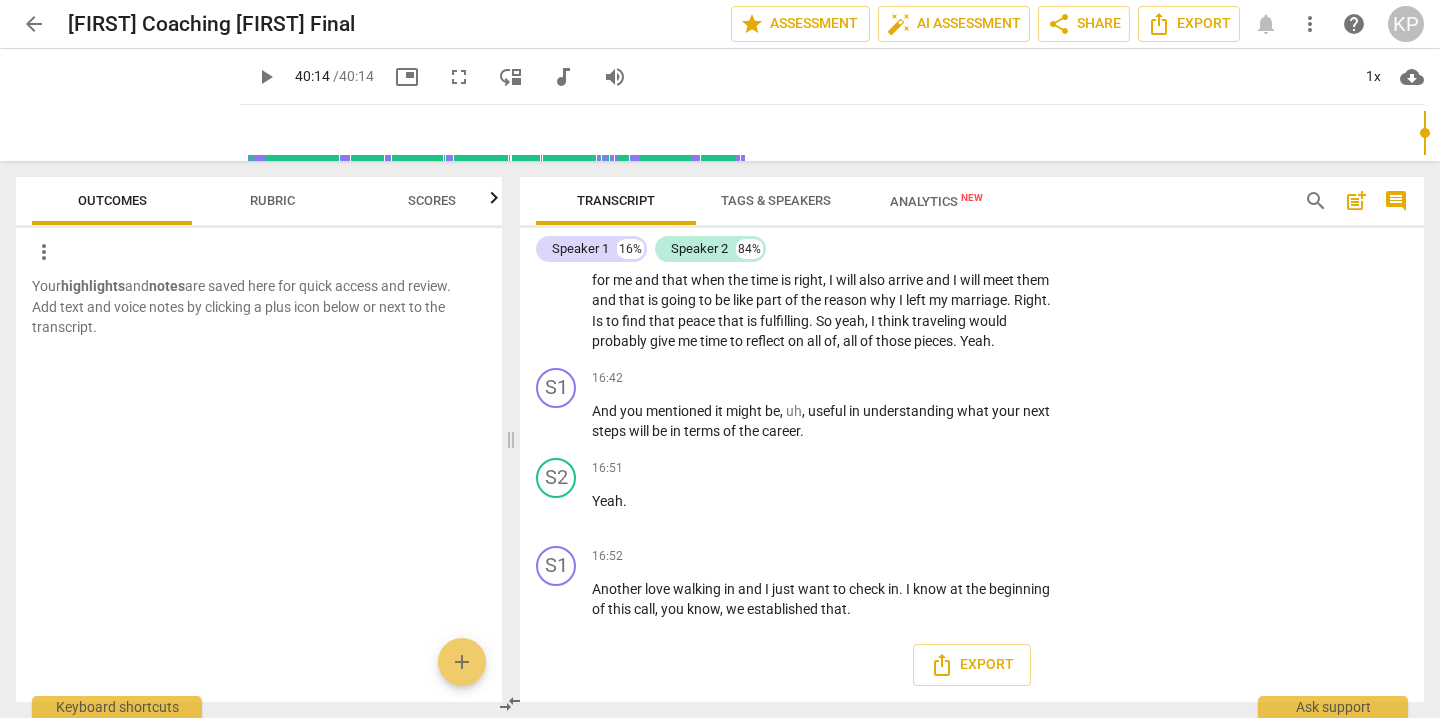 click on "Rubric" at bounding box center (272, 200) 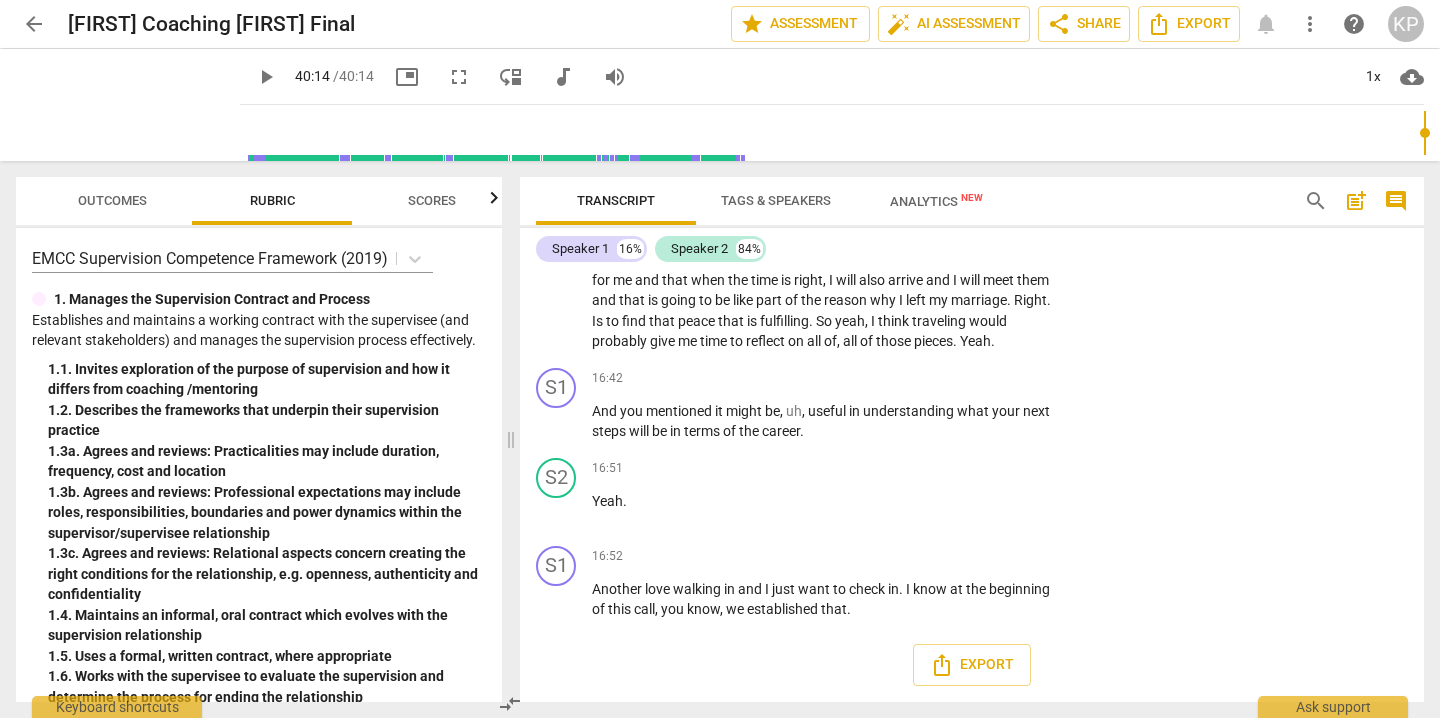 click on "Scores" at bounding box center (432, 200) 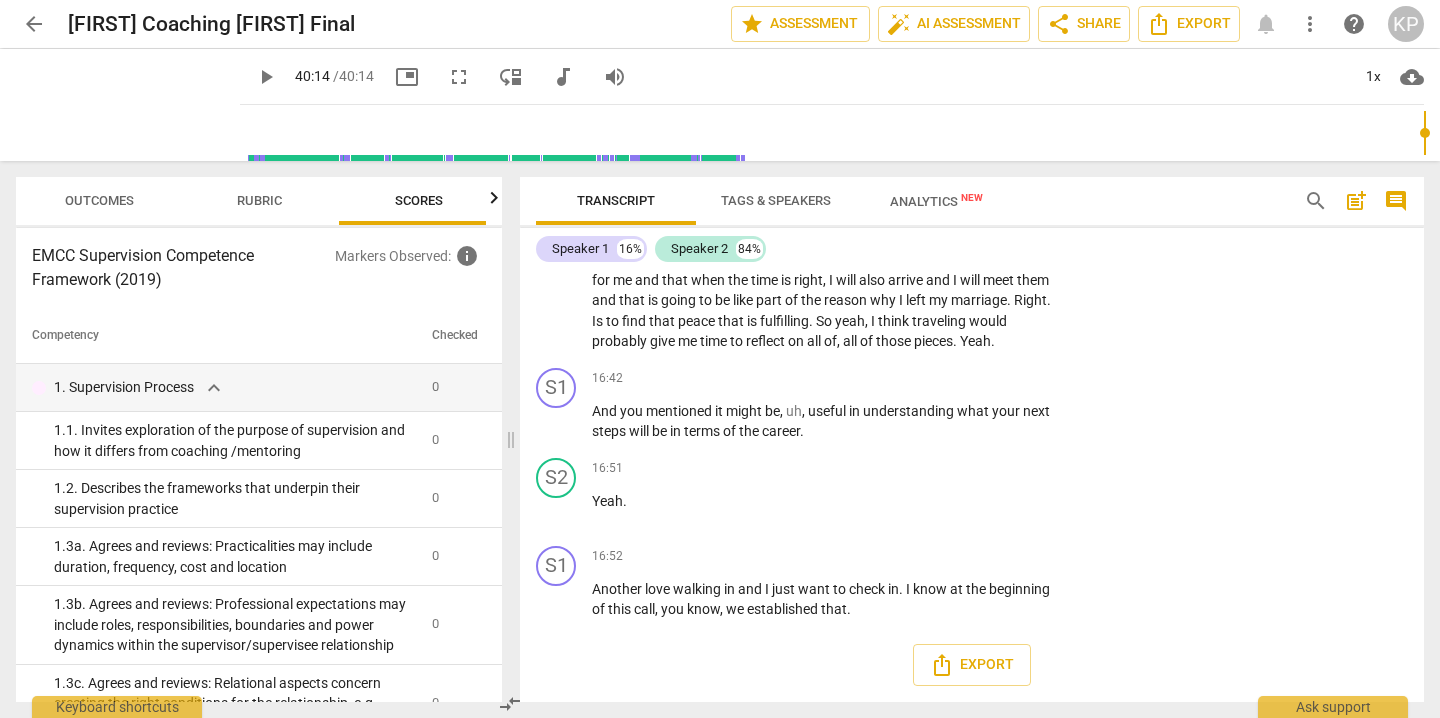 scroll, scrollTop: 0, scrollLeft: 26, axis: horizontal 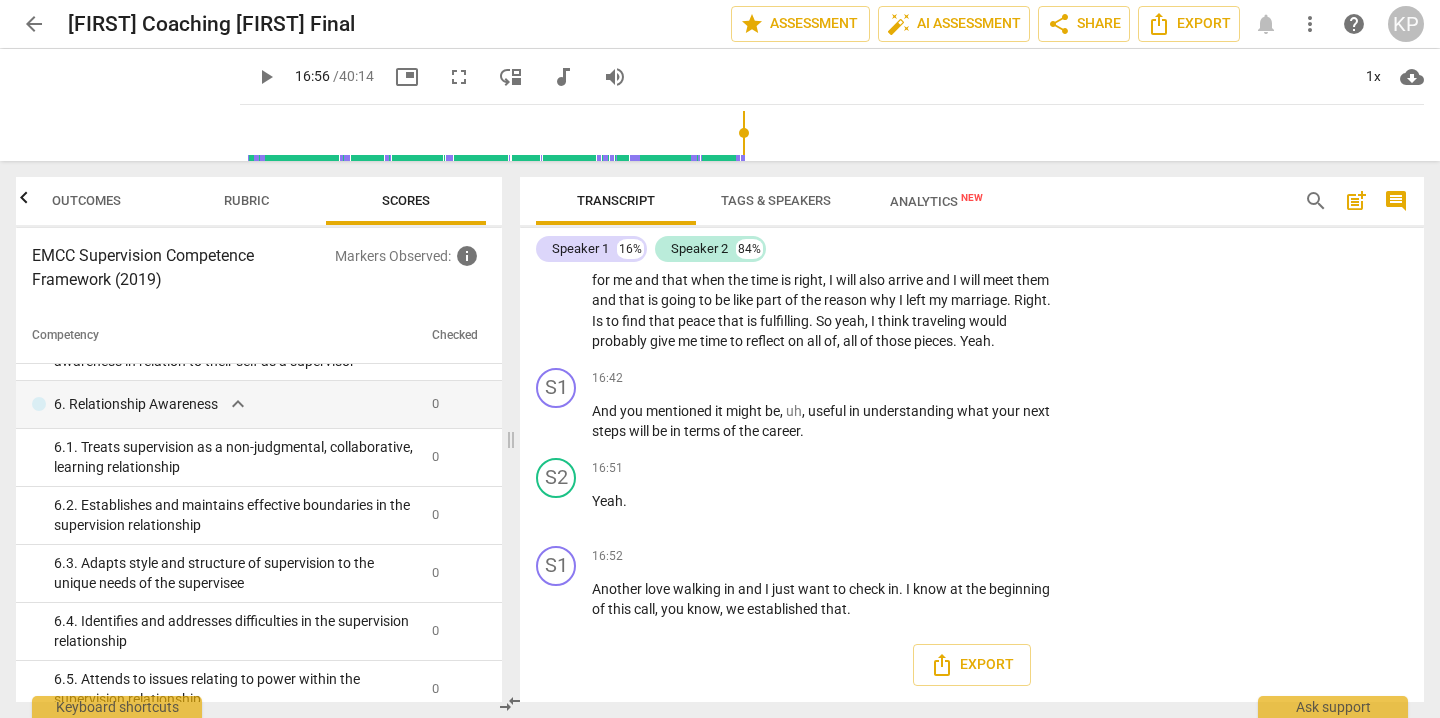 click at bounding box center (836, 133) 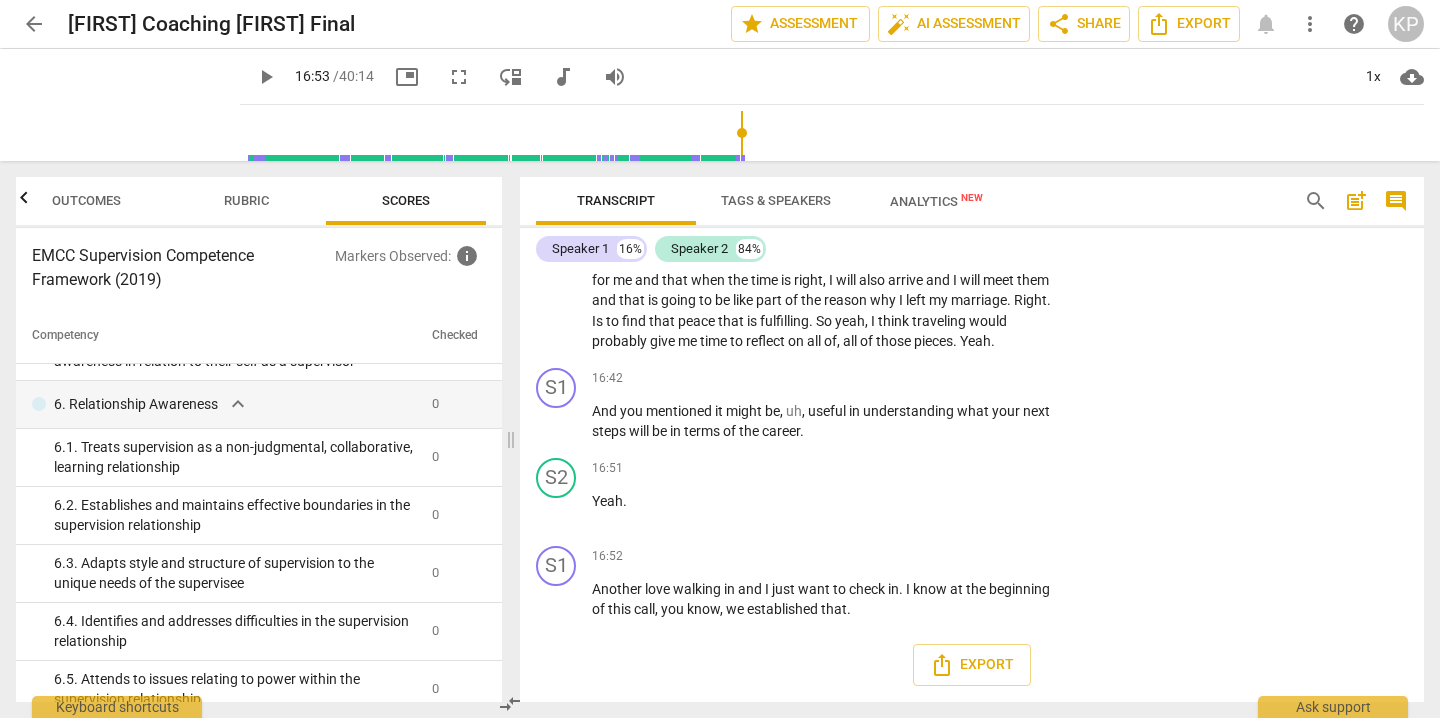 click at bounding box center (836, 133) 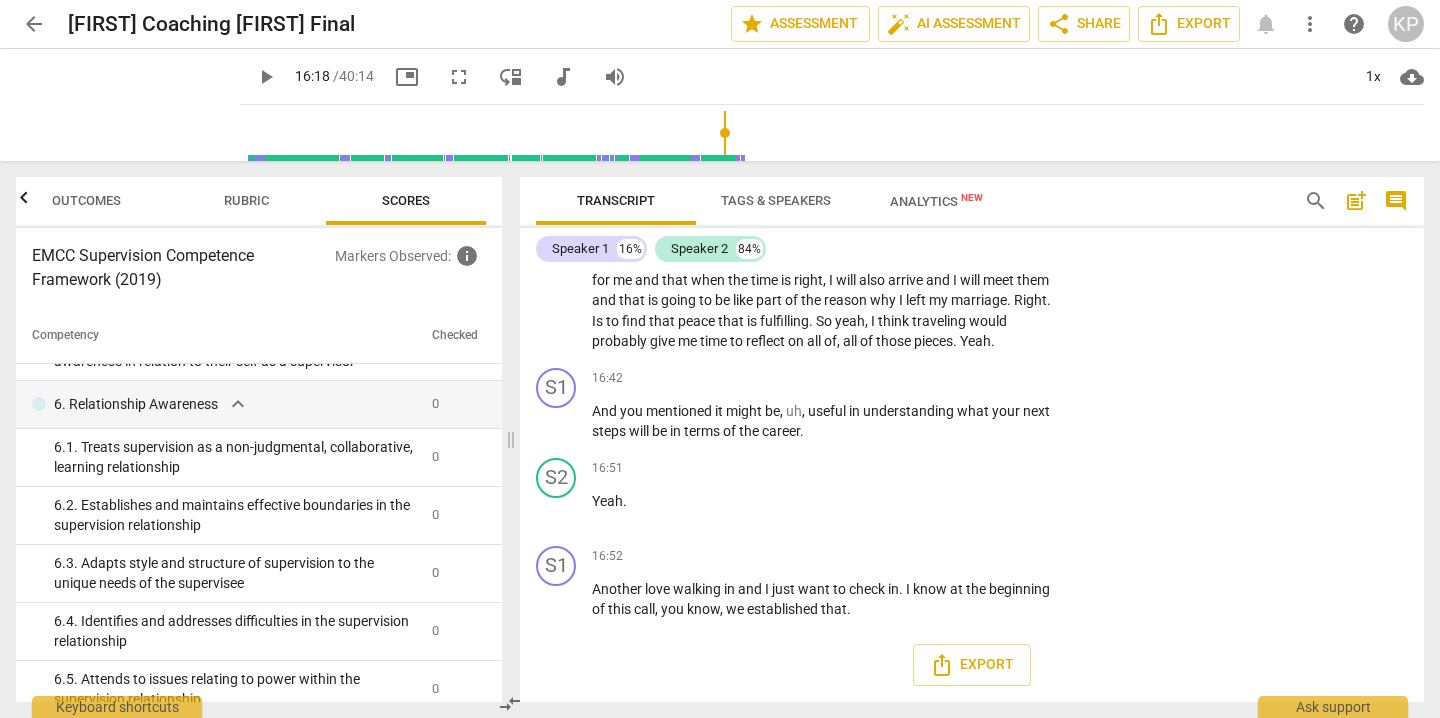 click at bounding box center [836, 133] 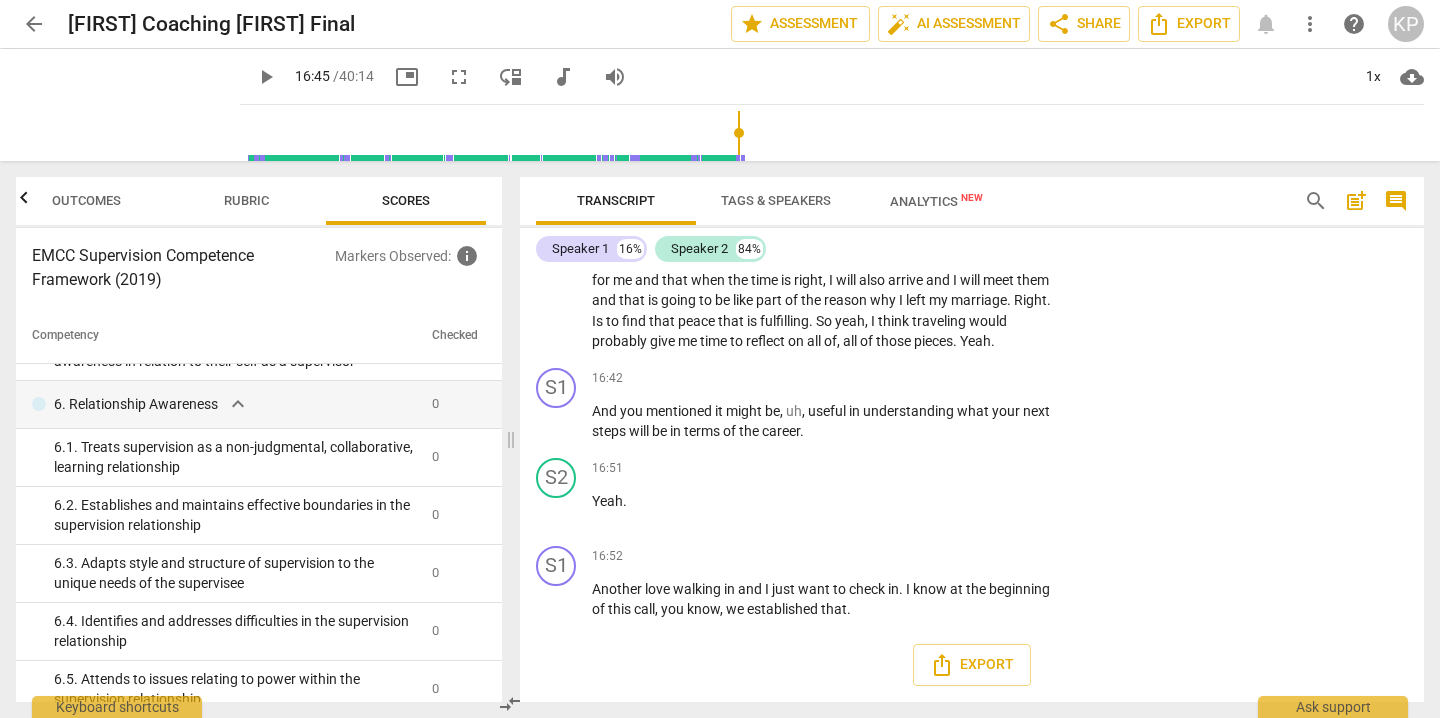 click at bounding box center (836, 133) 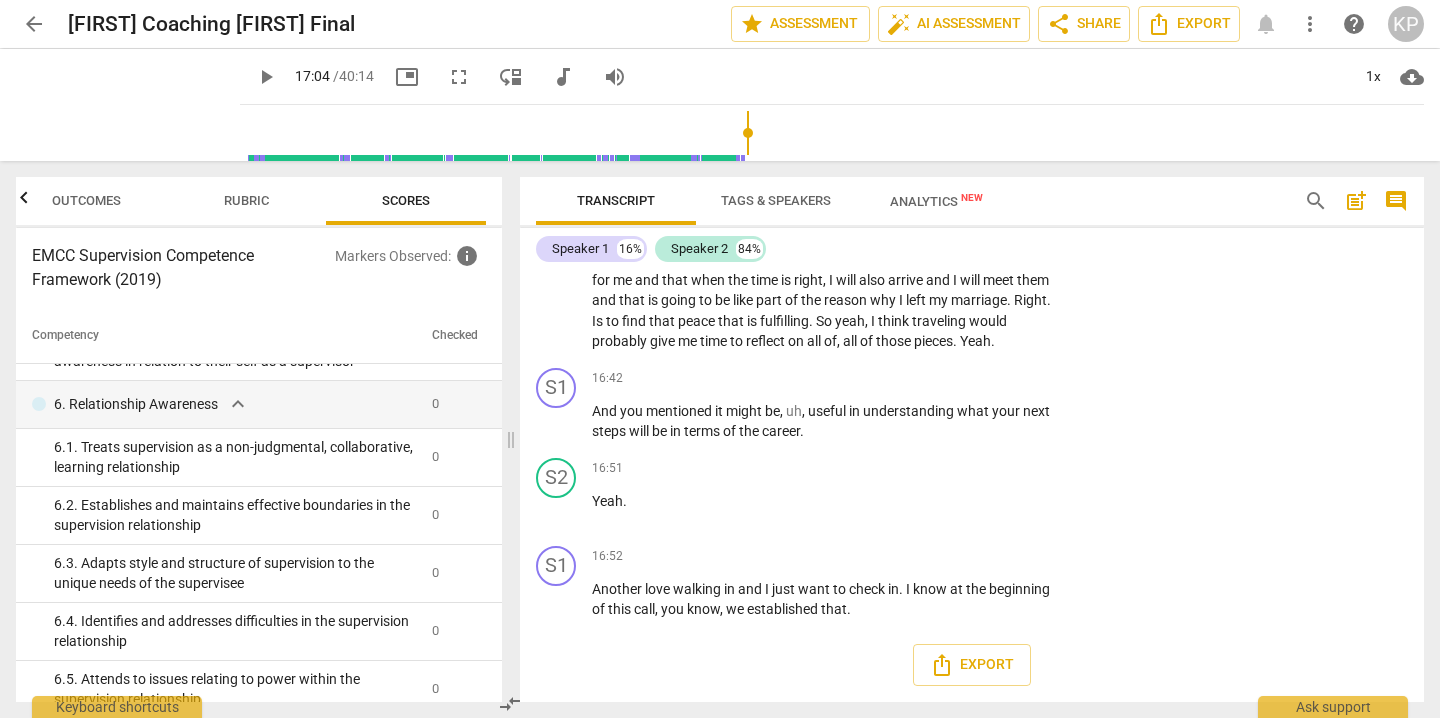 click at bounding box center [836, 133] 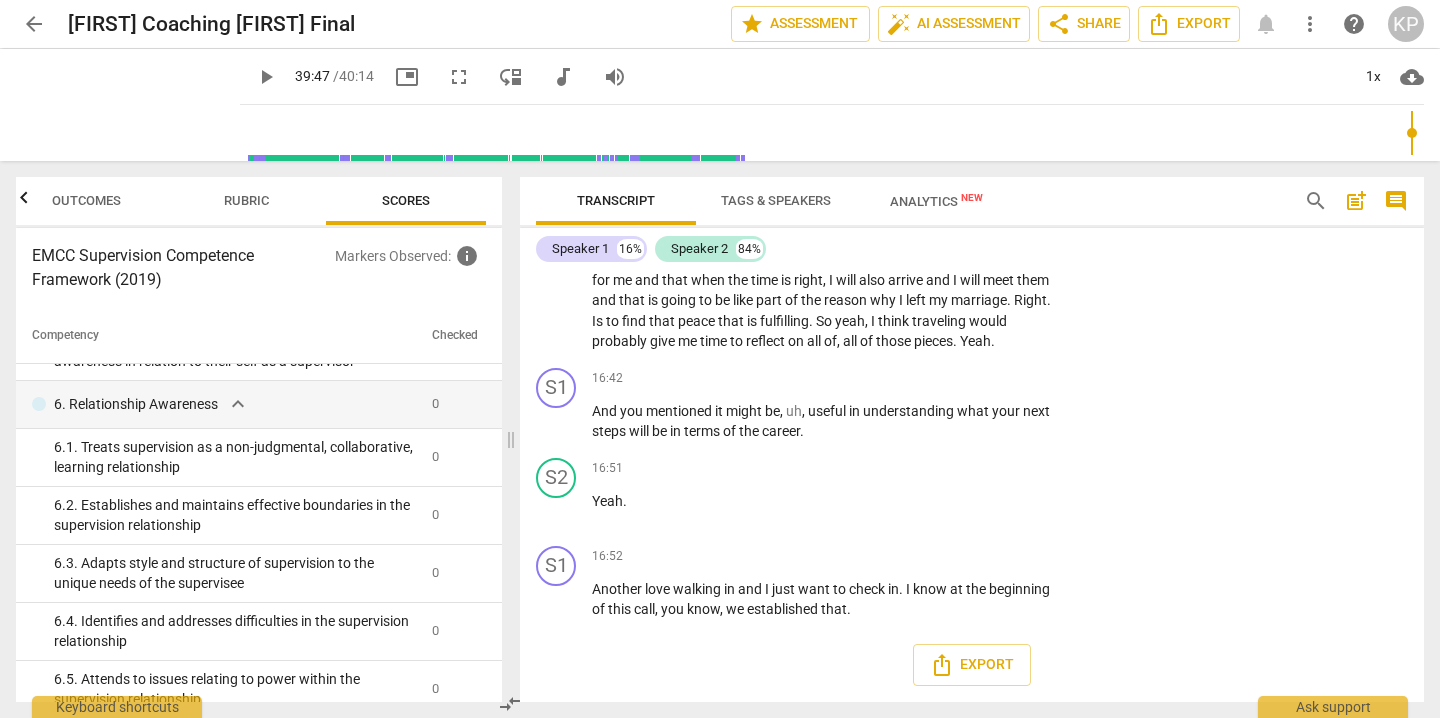drag, startPoint x: 739, startPoint y: 131, endPoint x: 1409, endPoint y: 130, distance: 670.00073 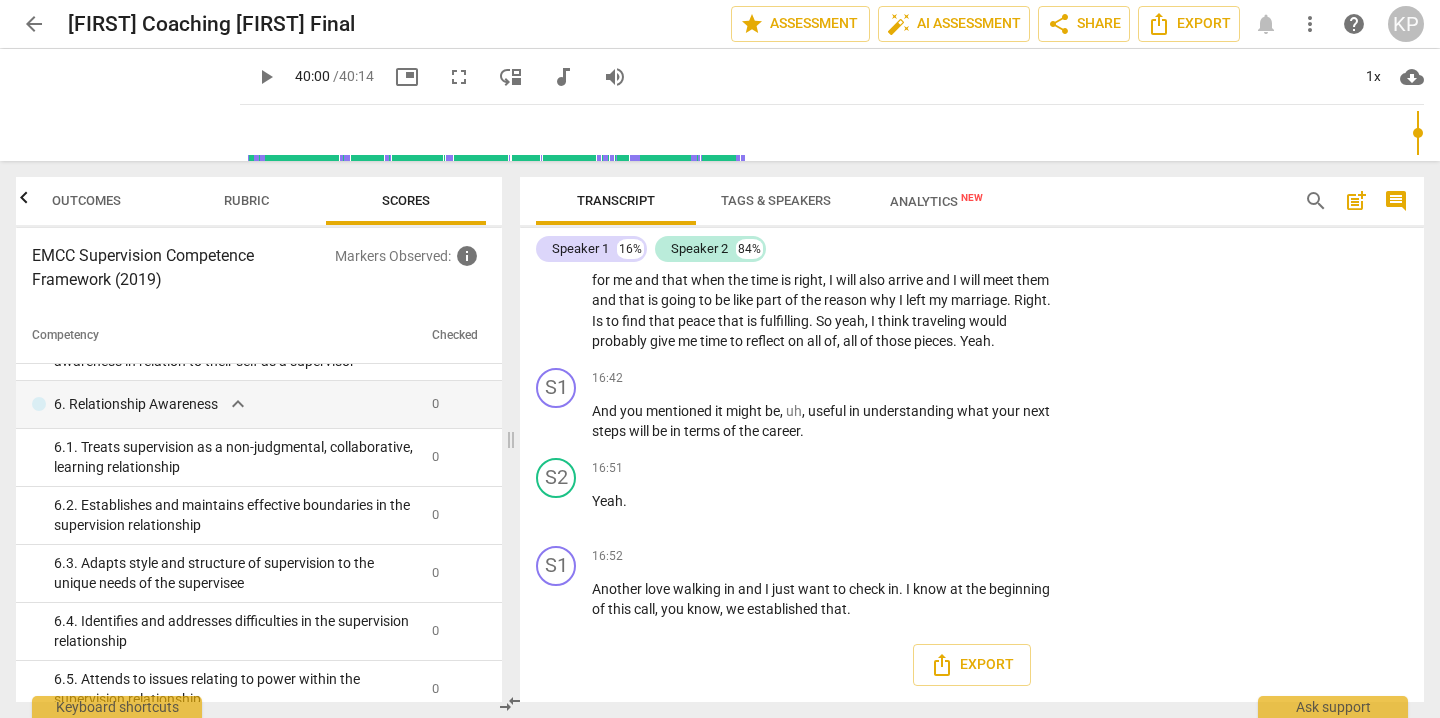 drag, startPoint x: 1409, startPoint y: 130, endPoint x: 1433, endPoint y: 128, distance: 24.083189 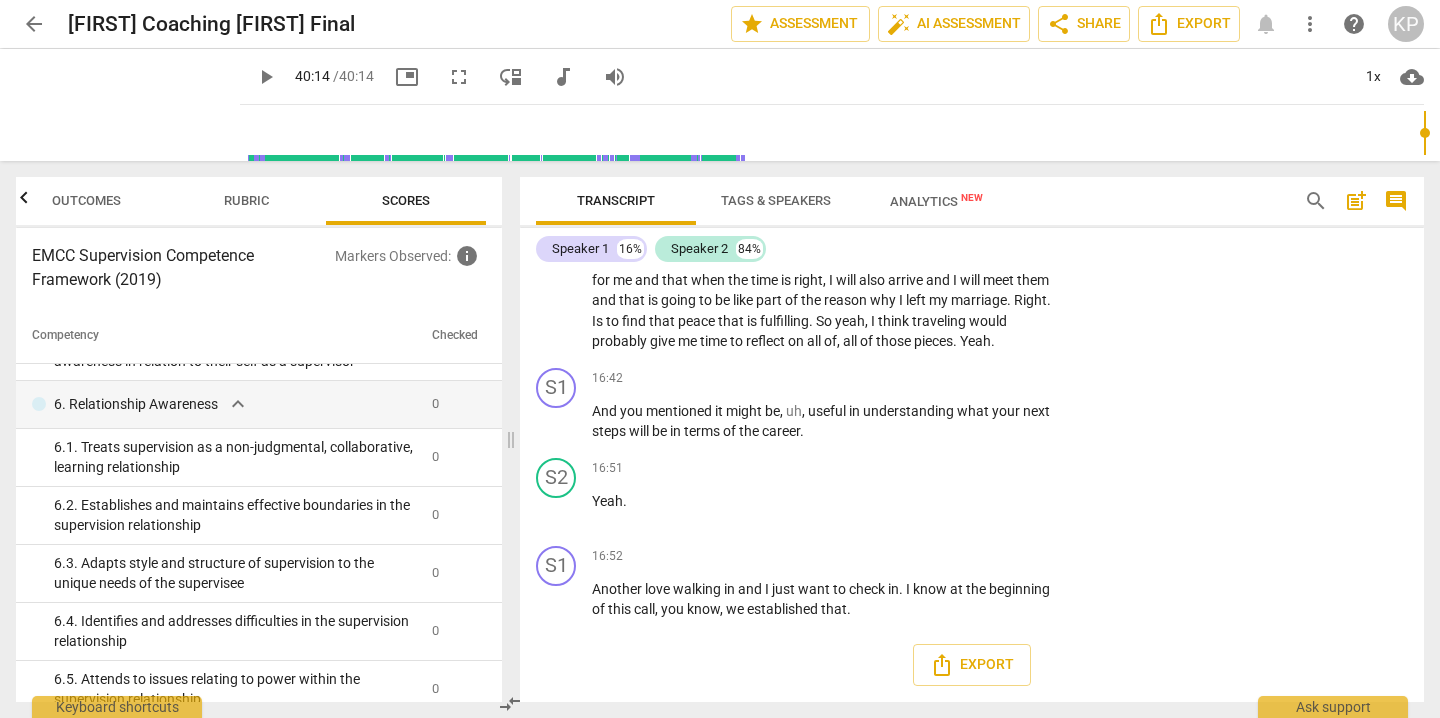 click at bounding box center [836, 133] 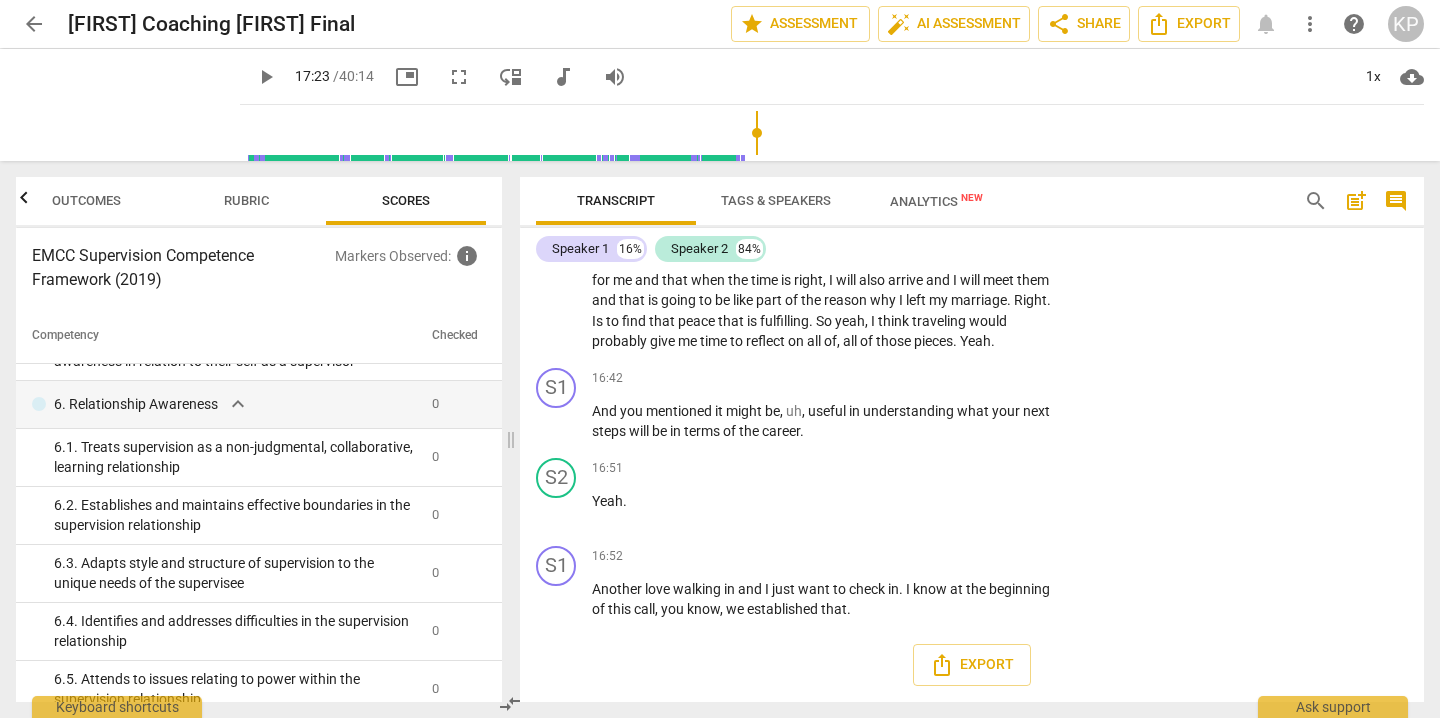drag, startPoint x: 728, startPoint y: 158, endPoint x: 755, endPoint y: 159, distance: 27.018513 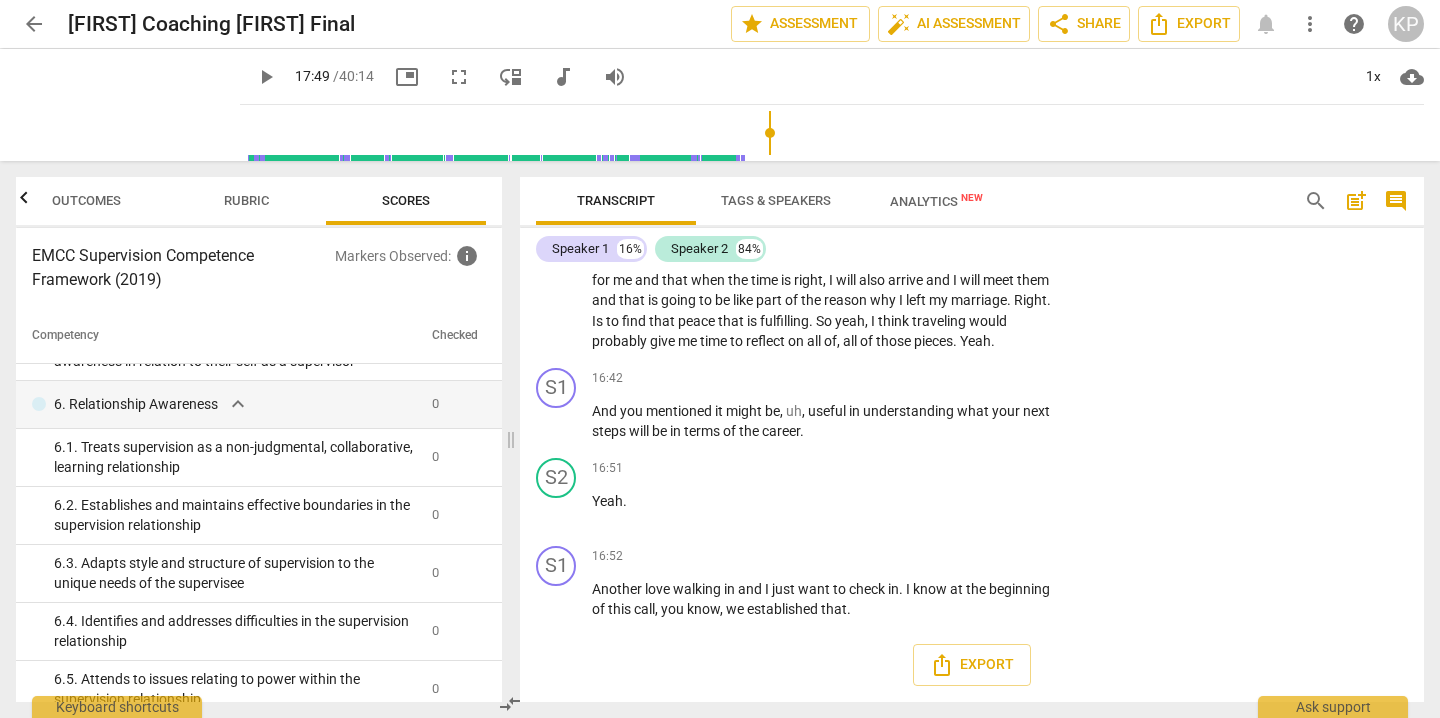 click on "Tags & Speakers" at bounding box center [776, 200] 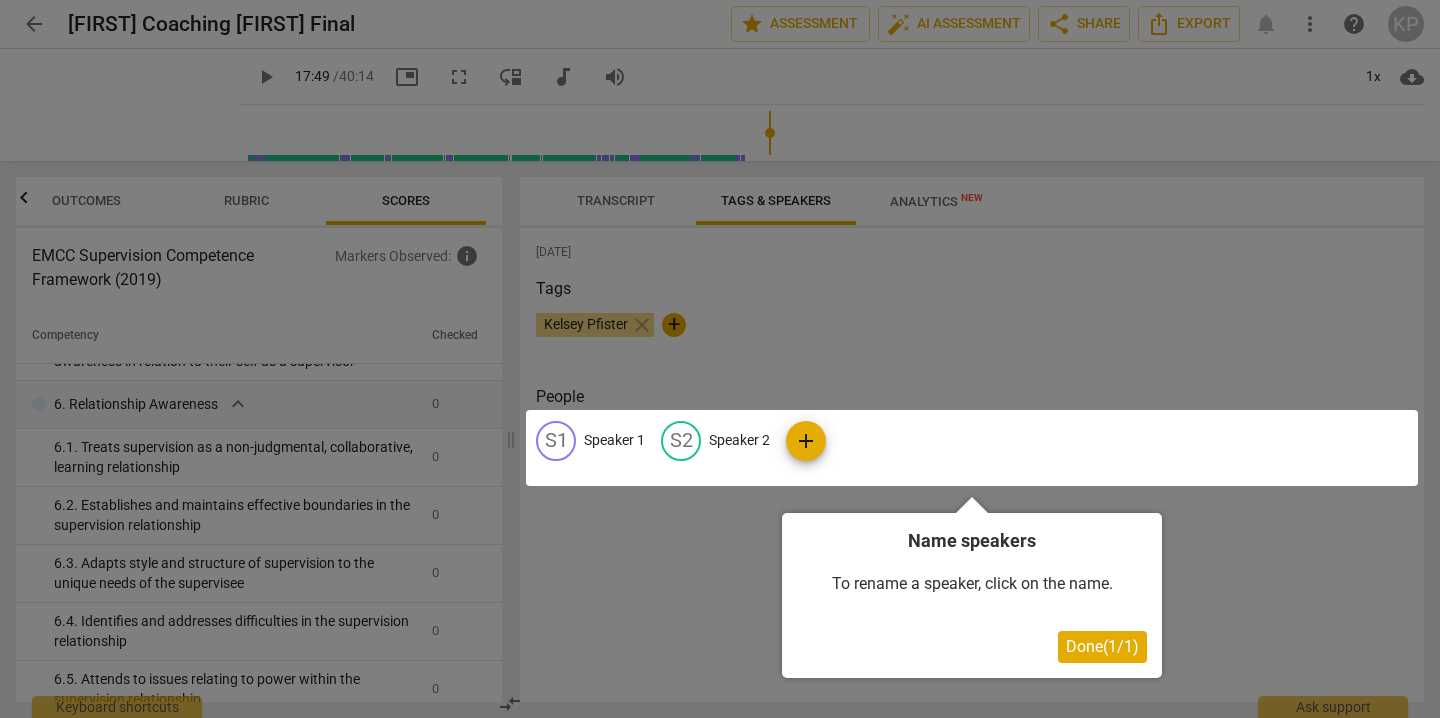 click at bounding box center (720, 359) 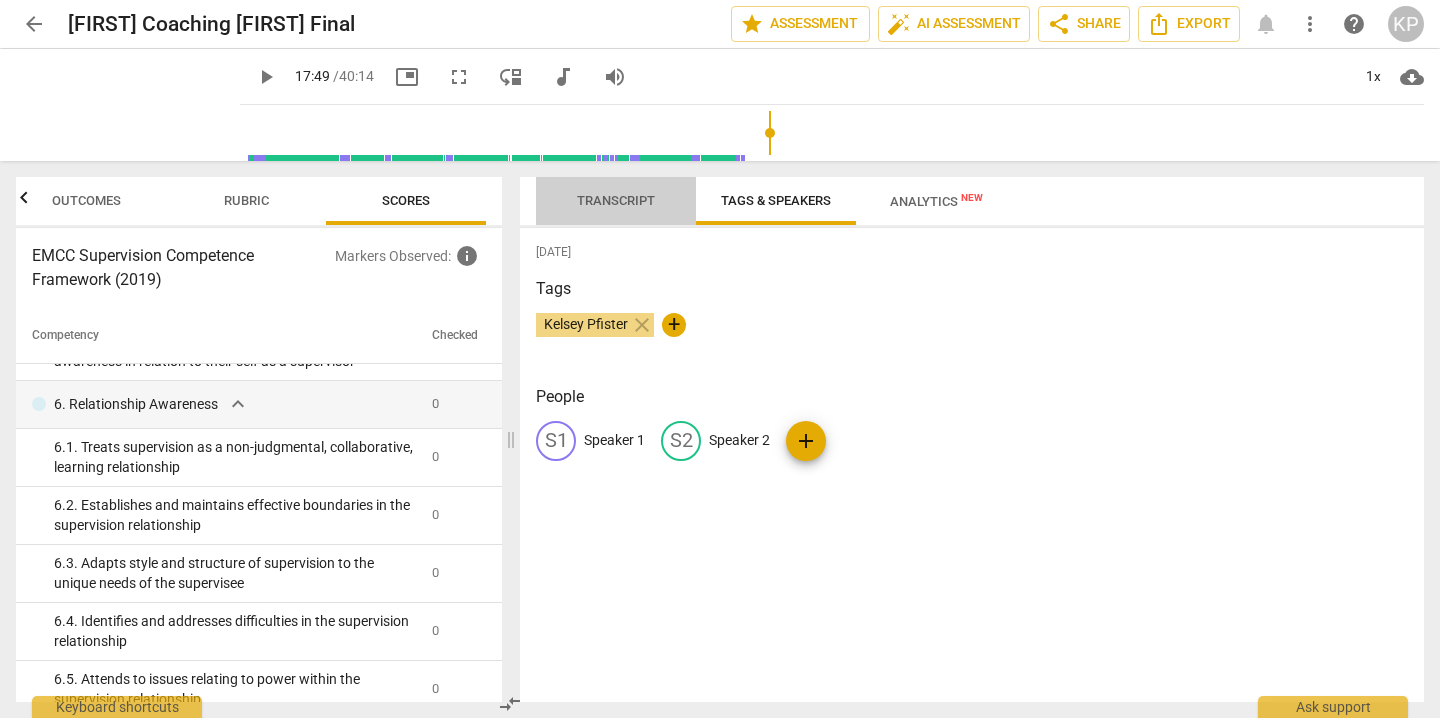 click on "Transcript" at bounding box center (616, 200) 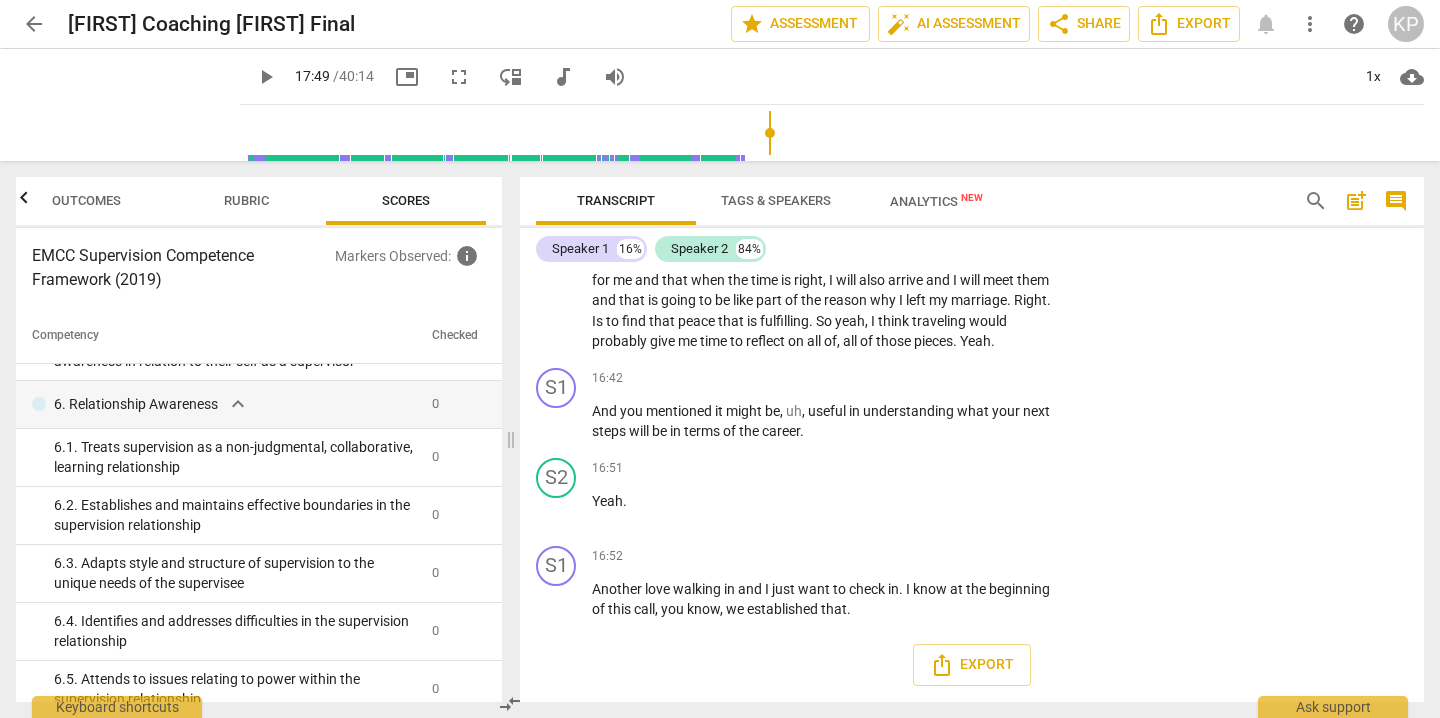 click at bounding box center [836, 133] 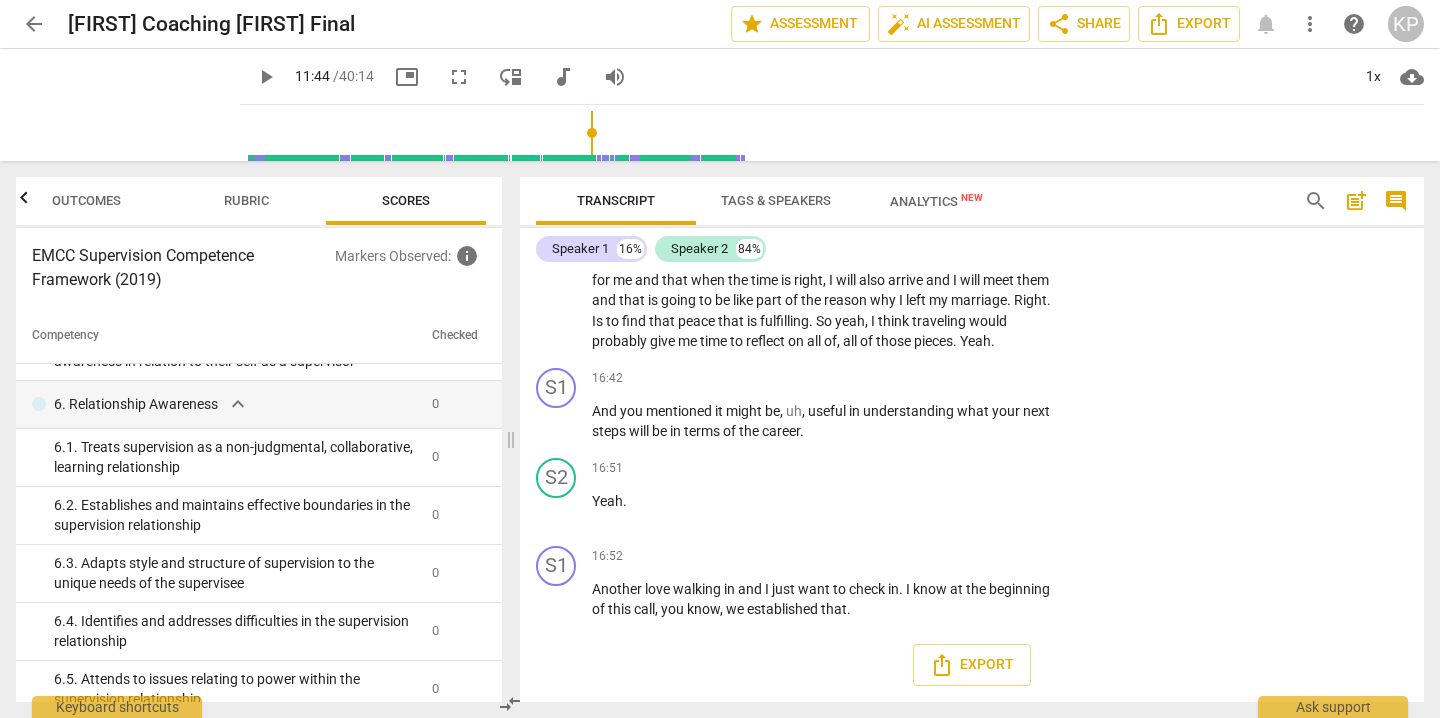 click at bounding box center (836, 133) 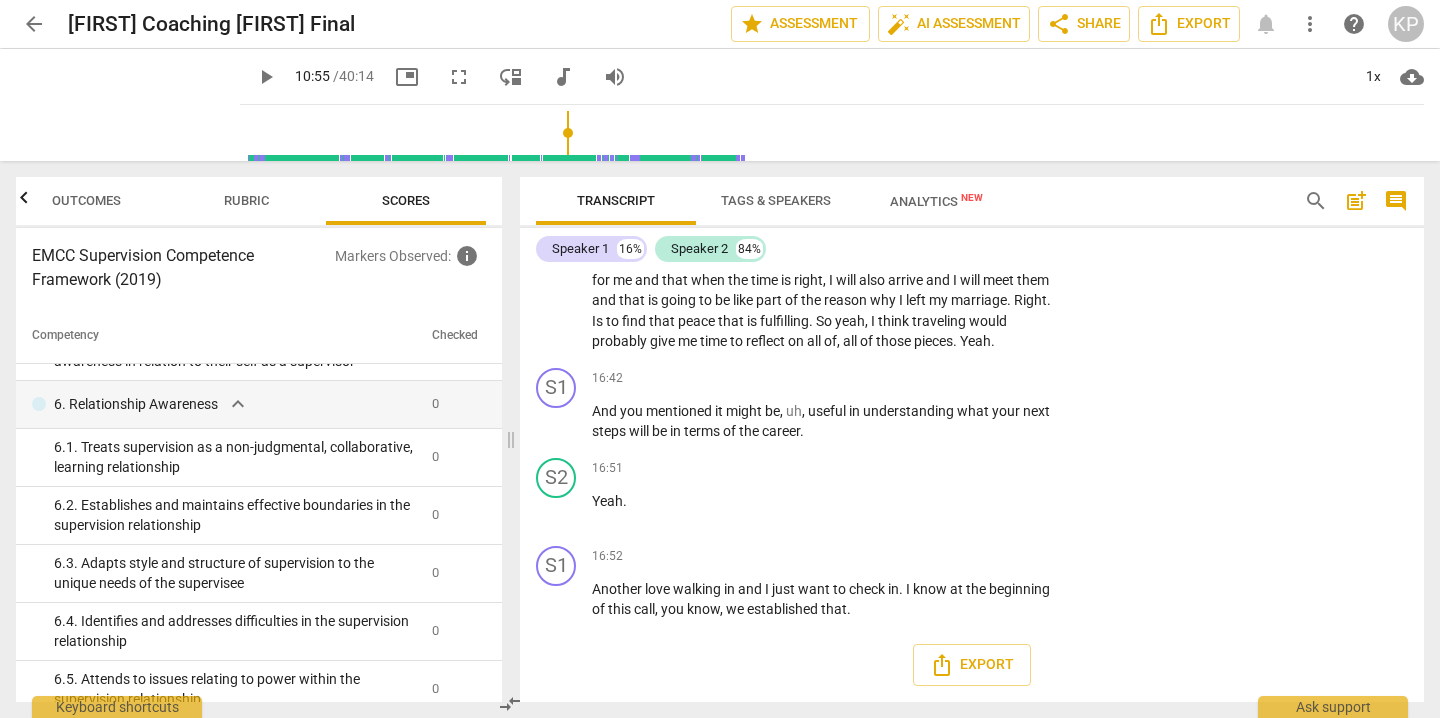 click at bounding box center (836, 133) 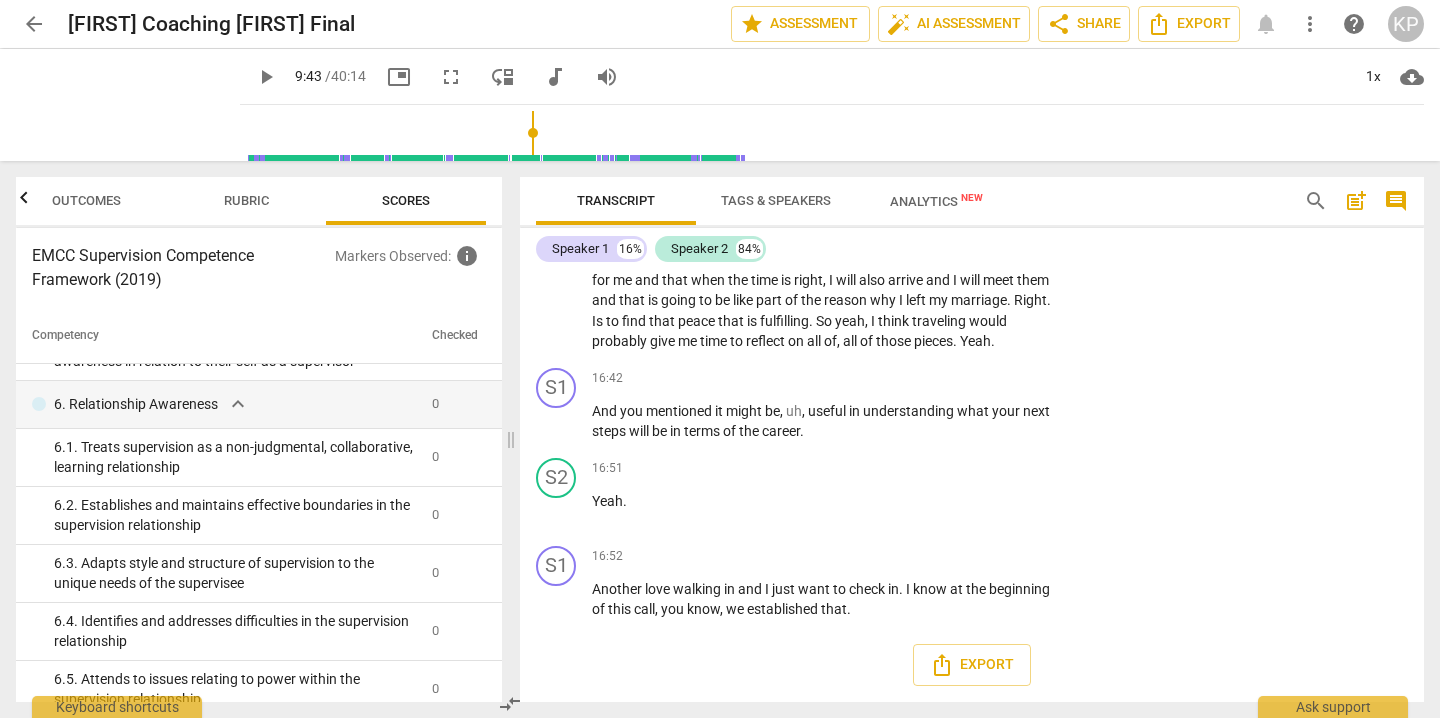 click at bounding box center [836, 133] 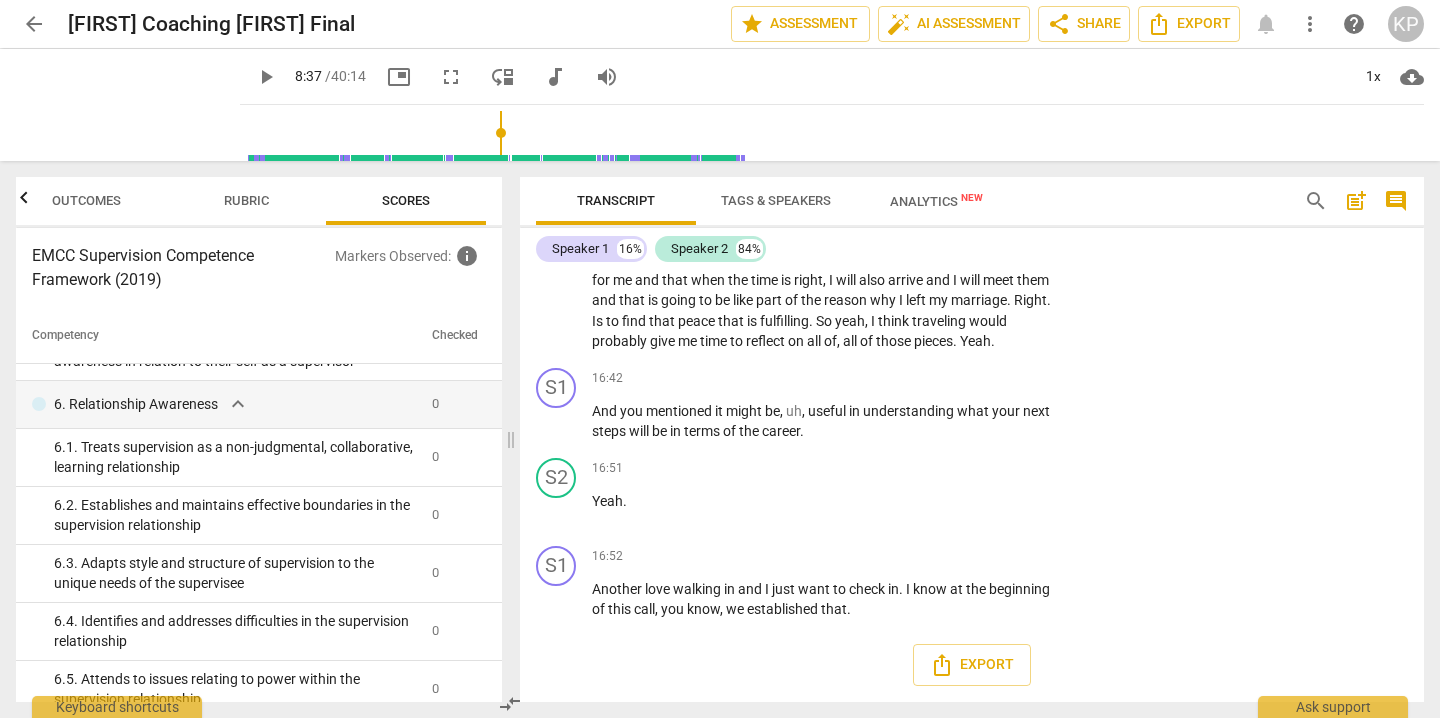 click at bounding box center [836, 133] 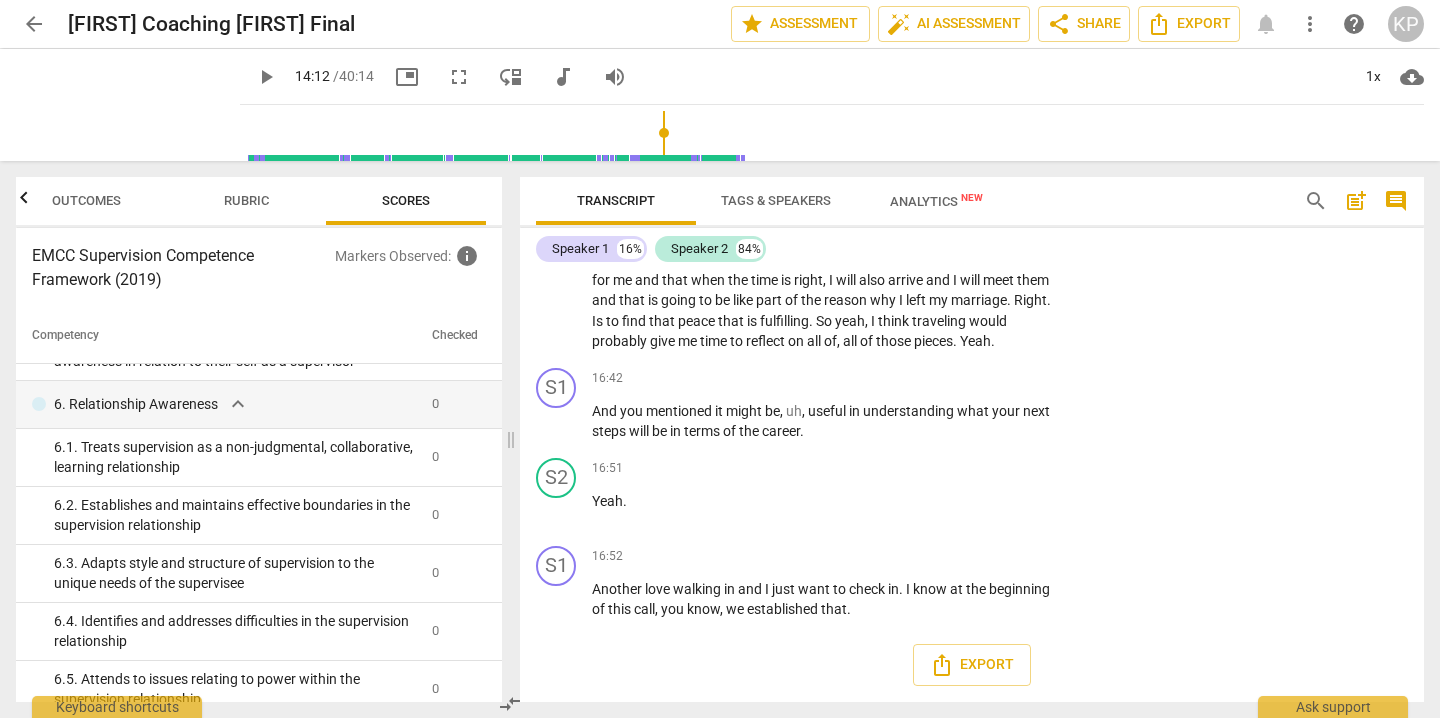click at bounding box center [836, 133] 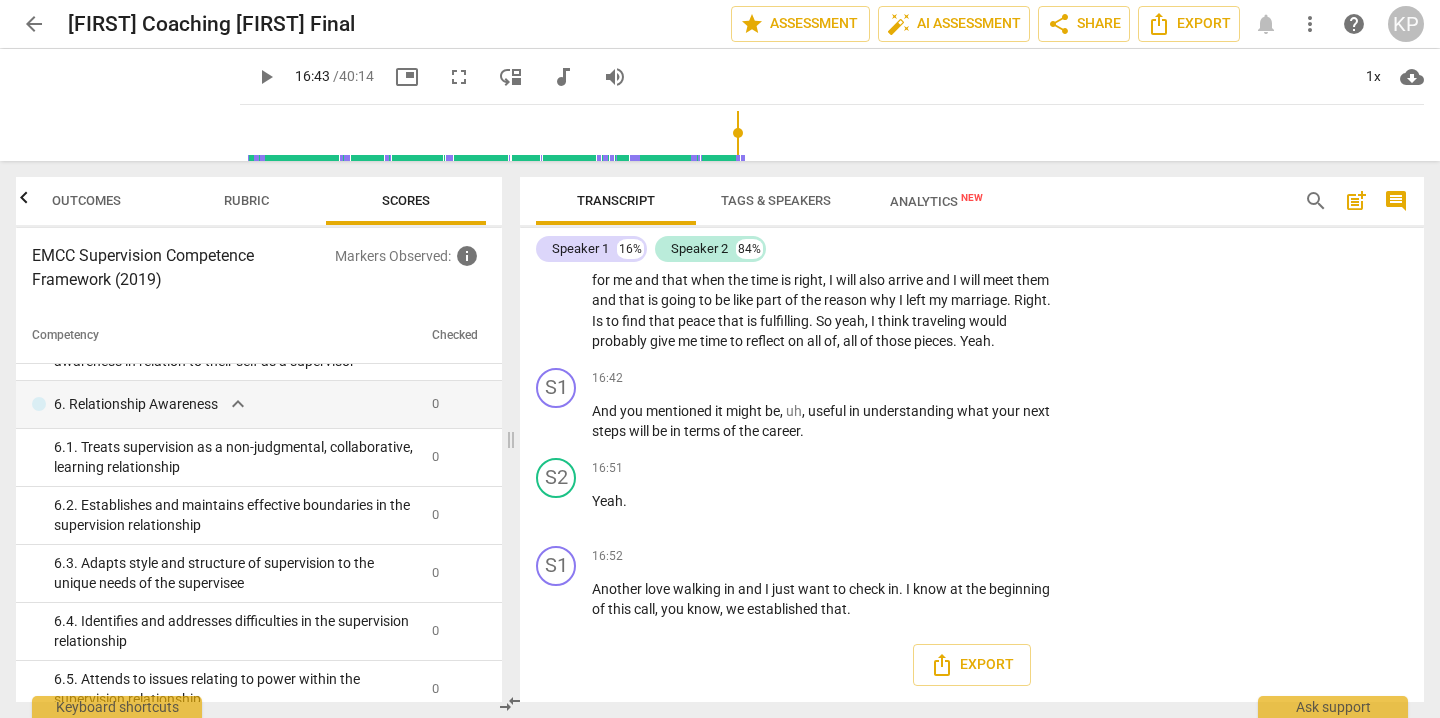 type on "1003" 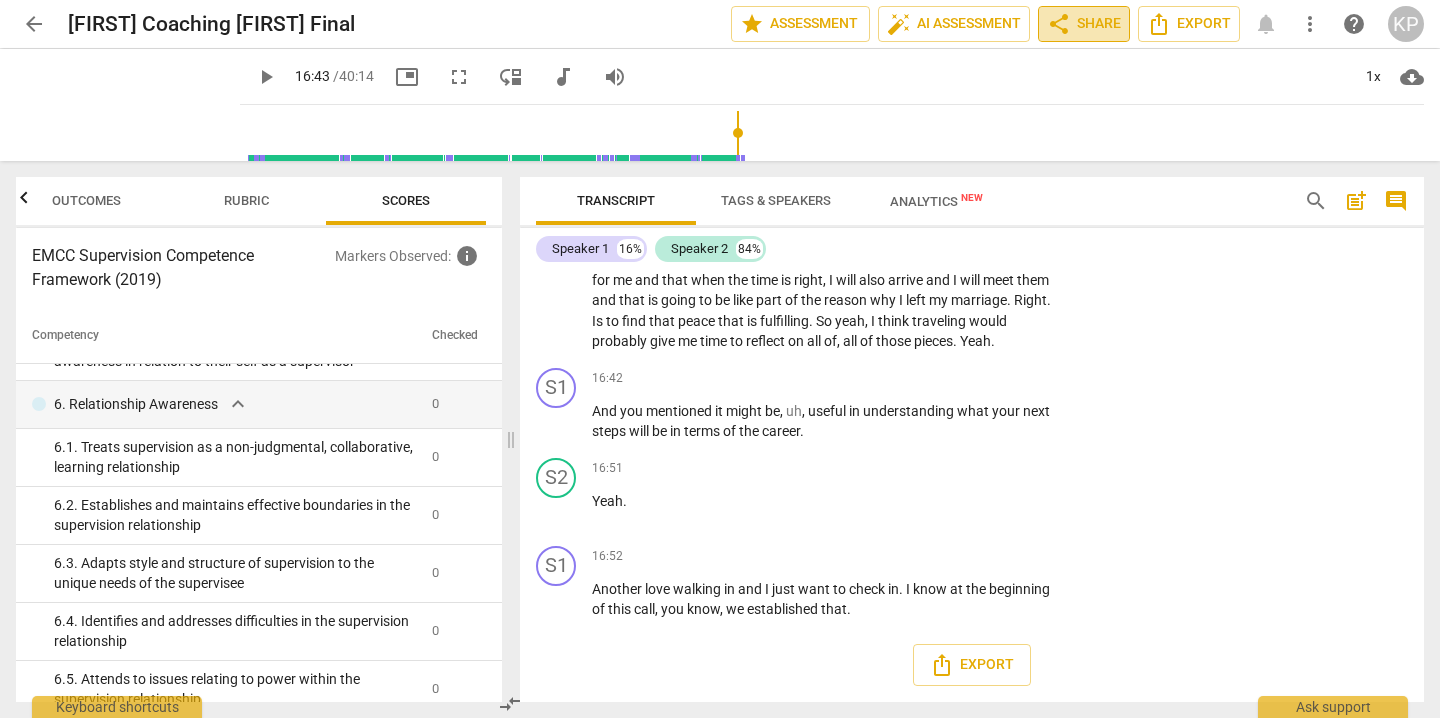 click on "share    Share" at bounding box center (1084, 24) 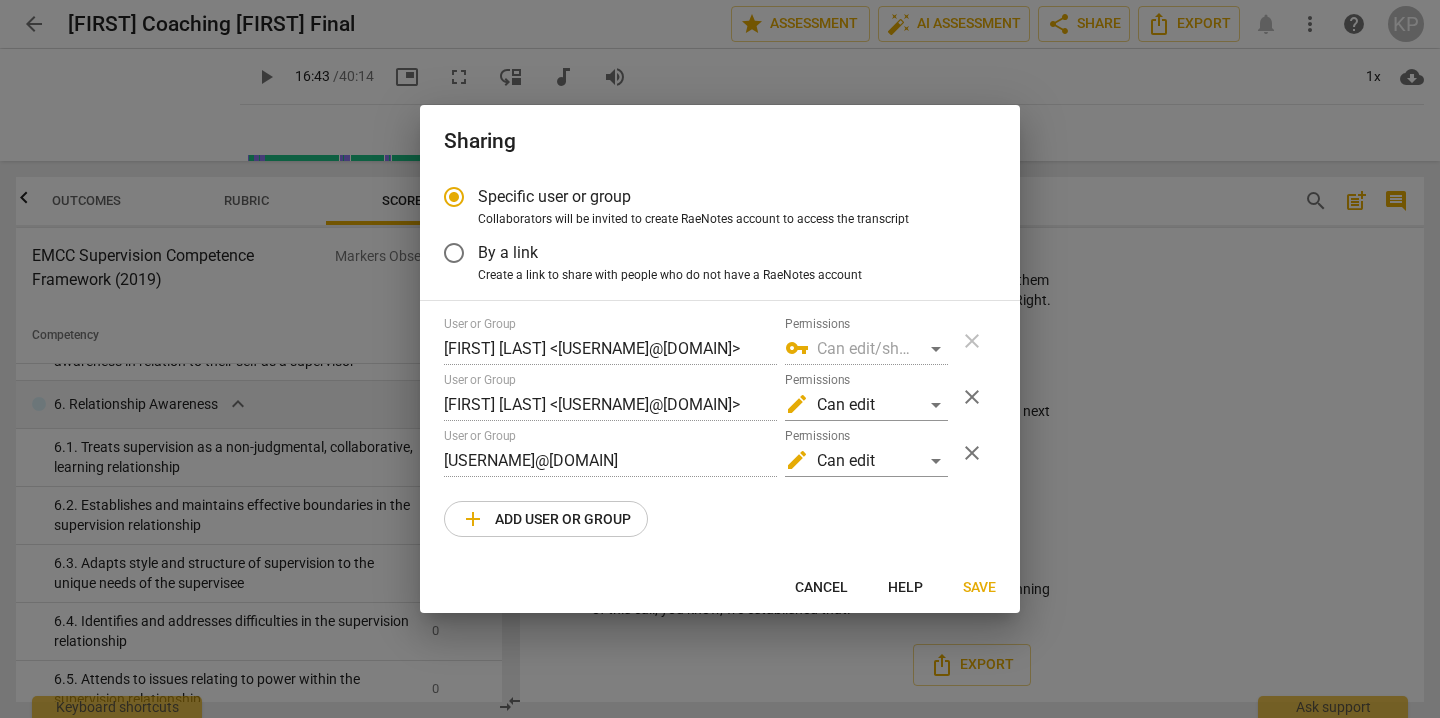 click on "Cancel" at bounding box center (821, 588) 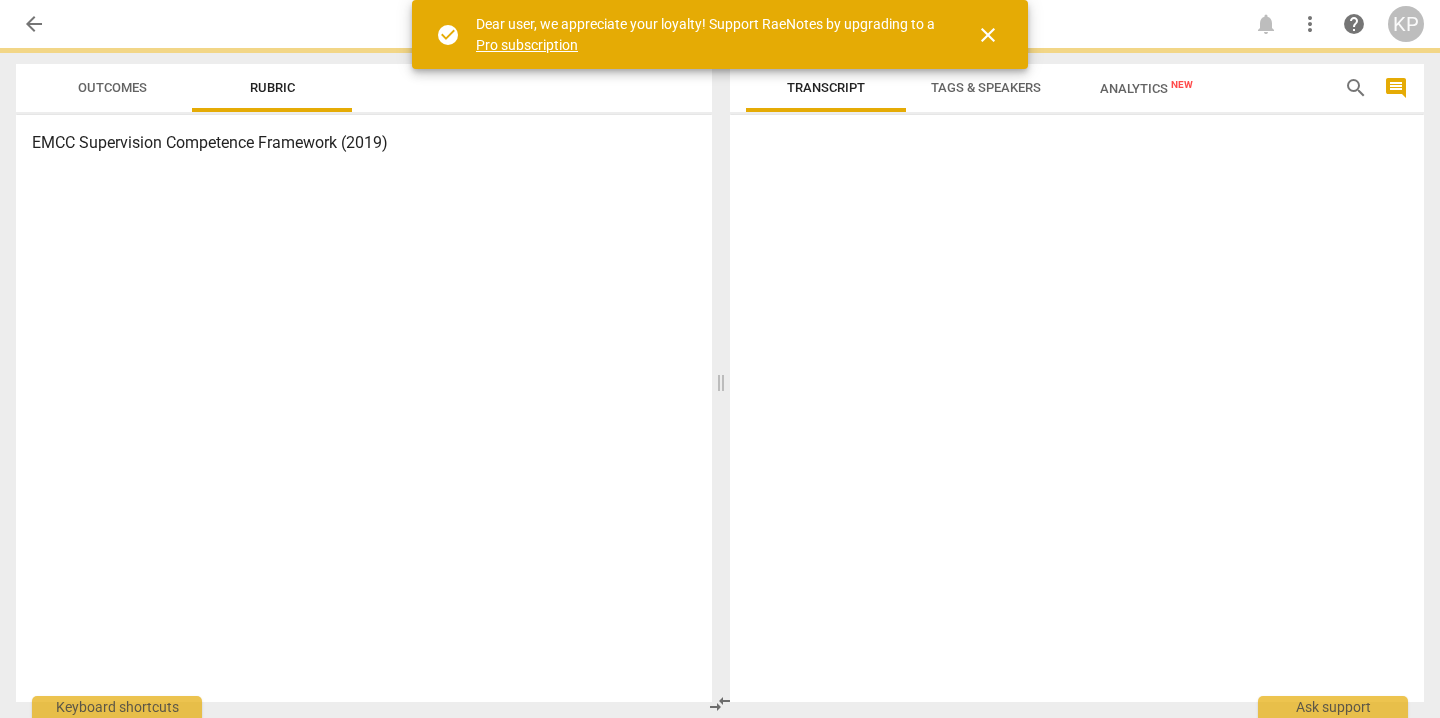 scroll, scrollTop: 0, scrollLeft: 0, axis: both 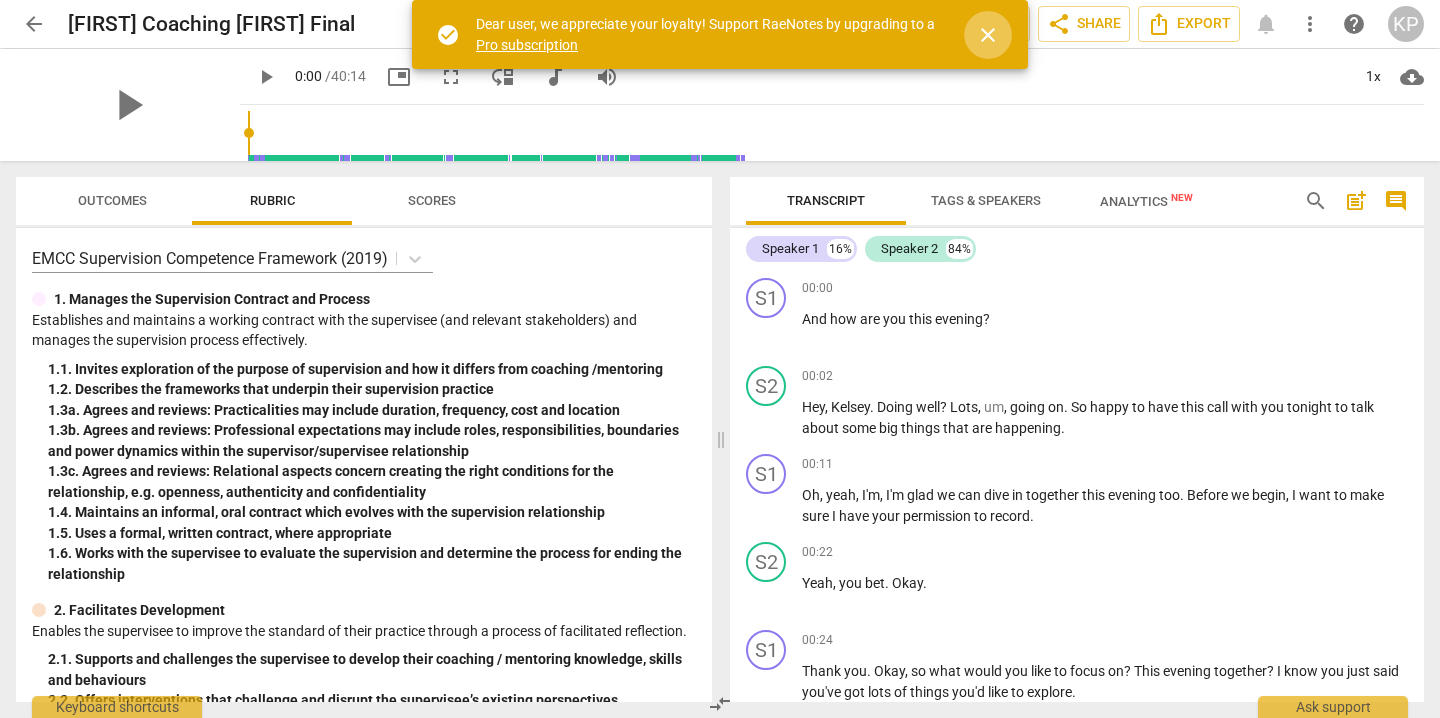 click on "close" at bounding box center (988, 35) 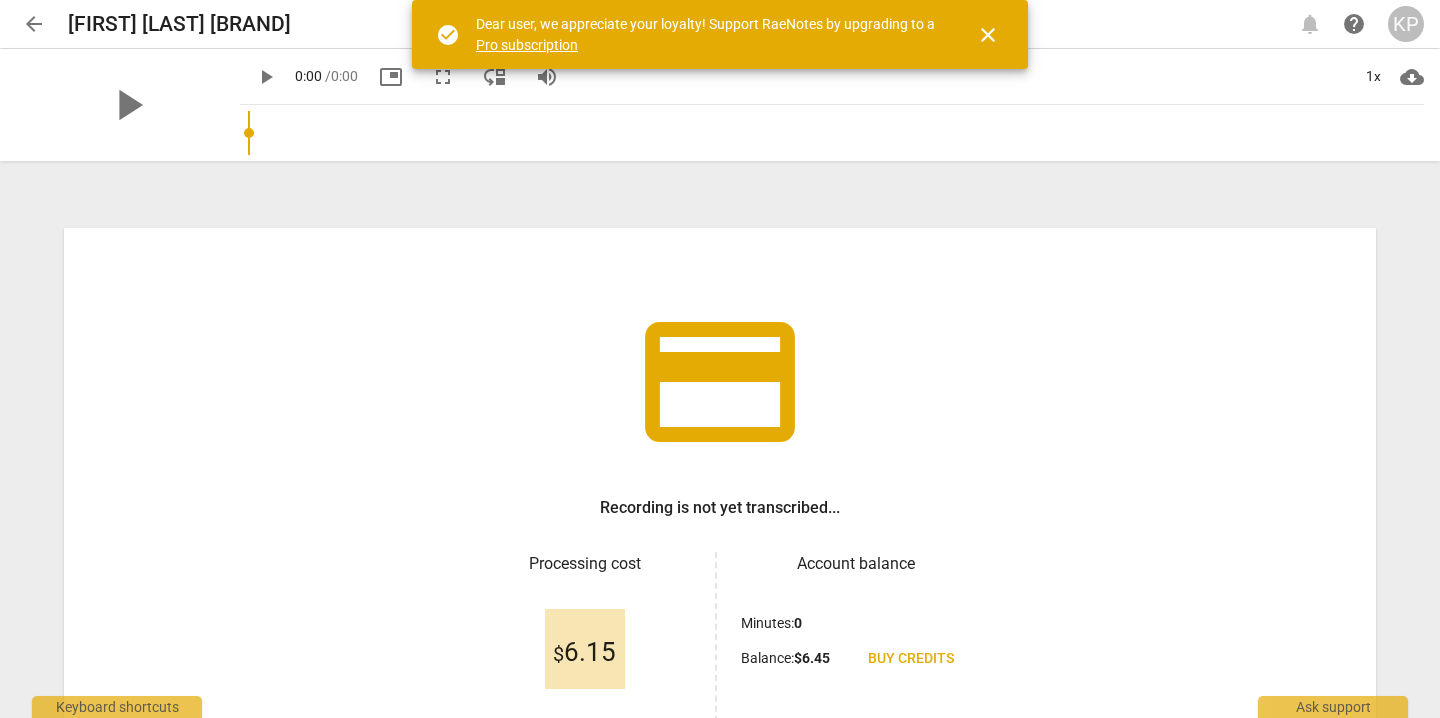 scroll, scrollTop: 0, scrollLeft: 0, axis: both 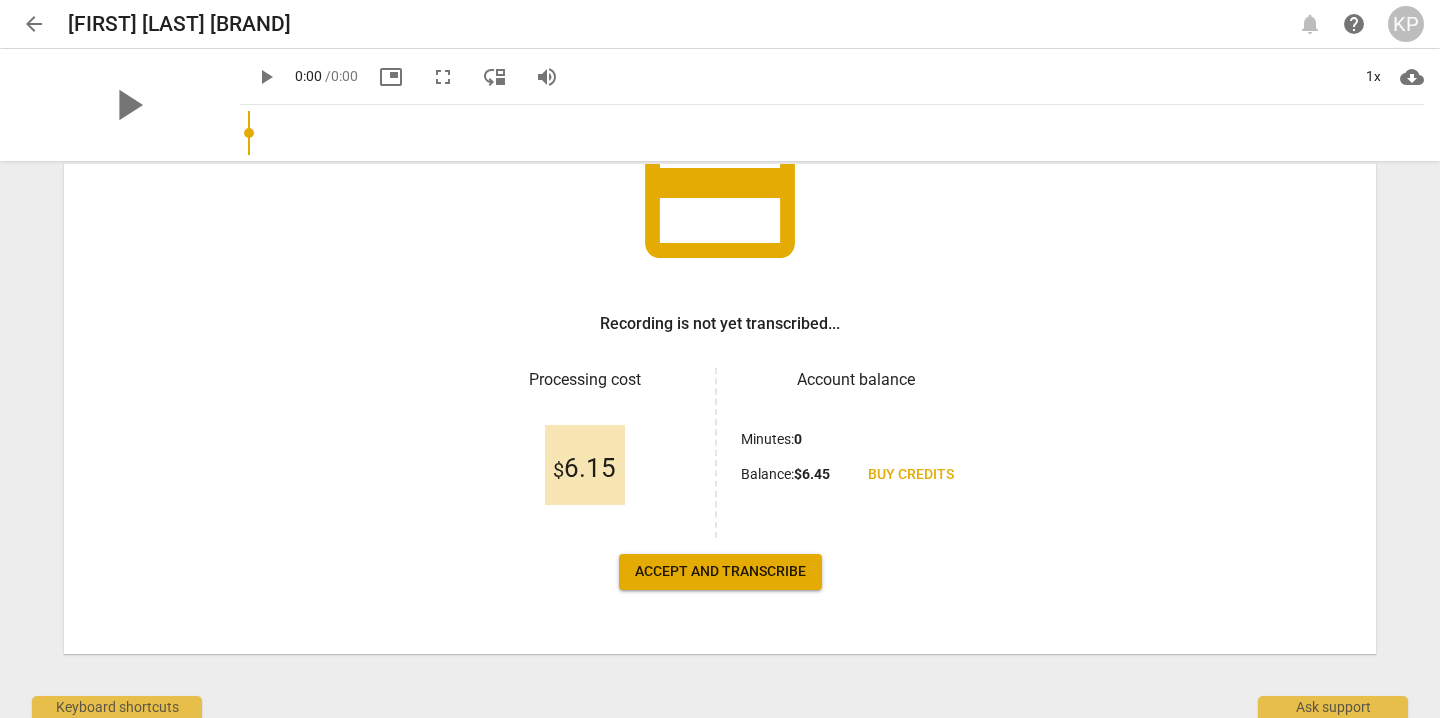 click on "Accept and transcribe" at bounding box center [720, 572] 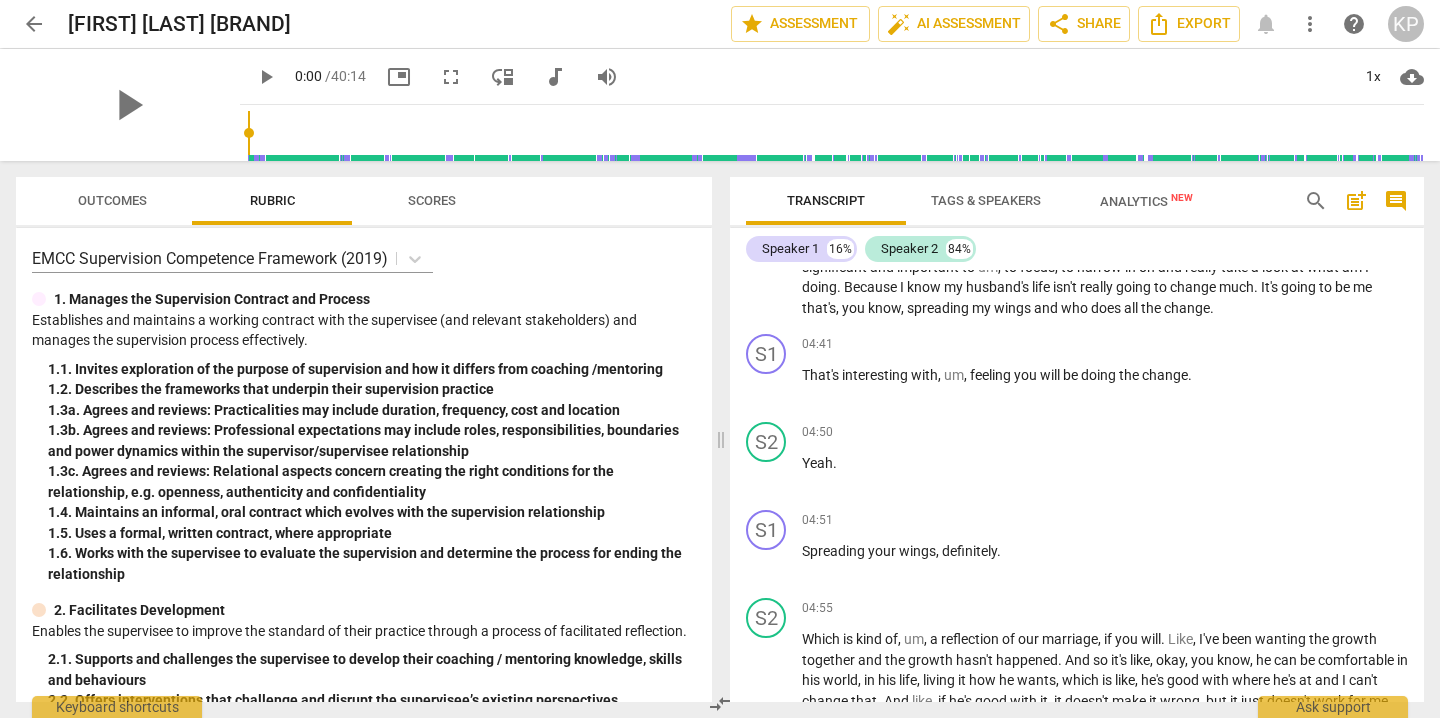 scroll, scrollTop: 1995, scrollLeft: 0, axis: vertical 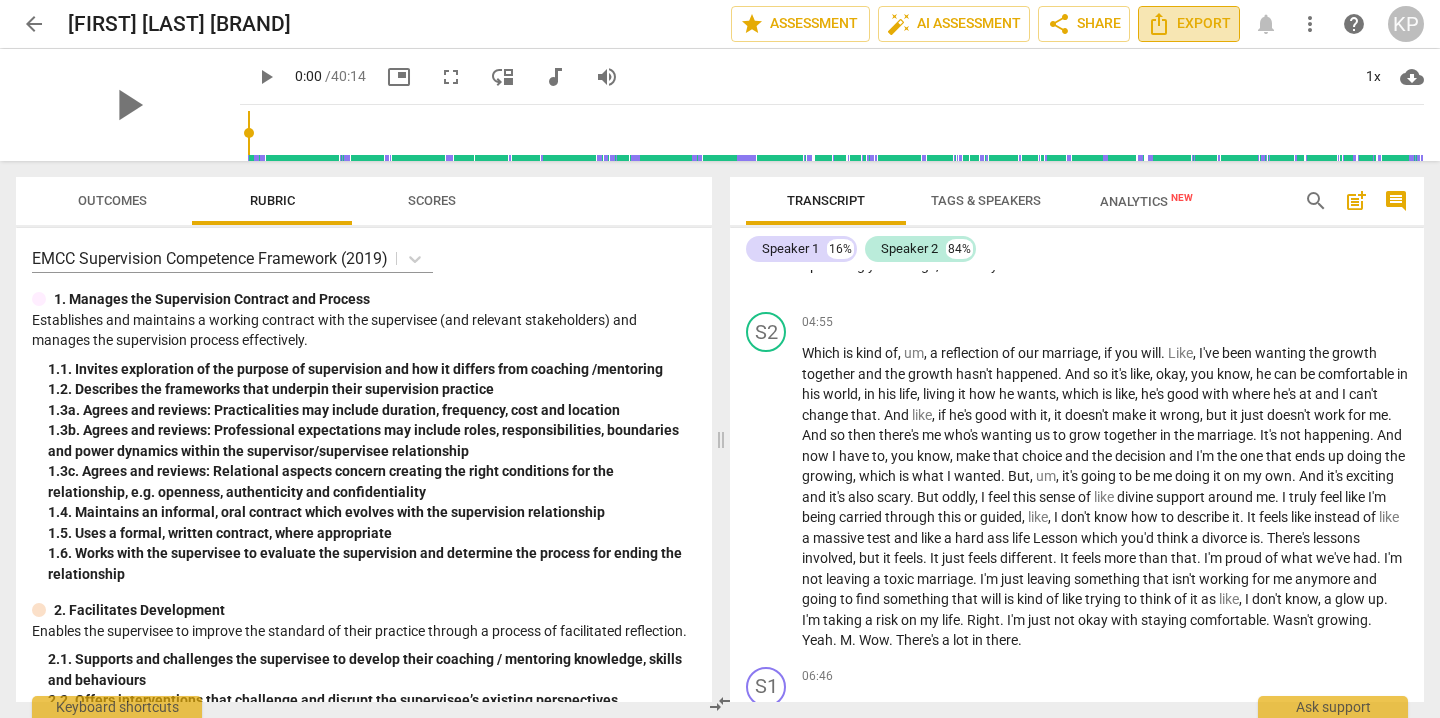 click on "Export" at bounding box center (1189, 24) 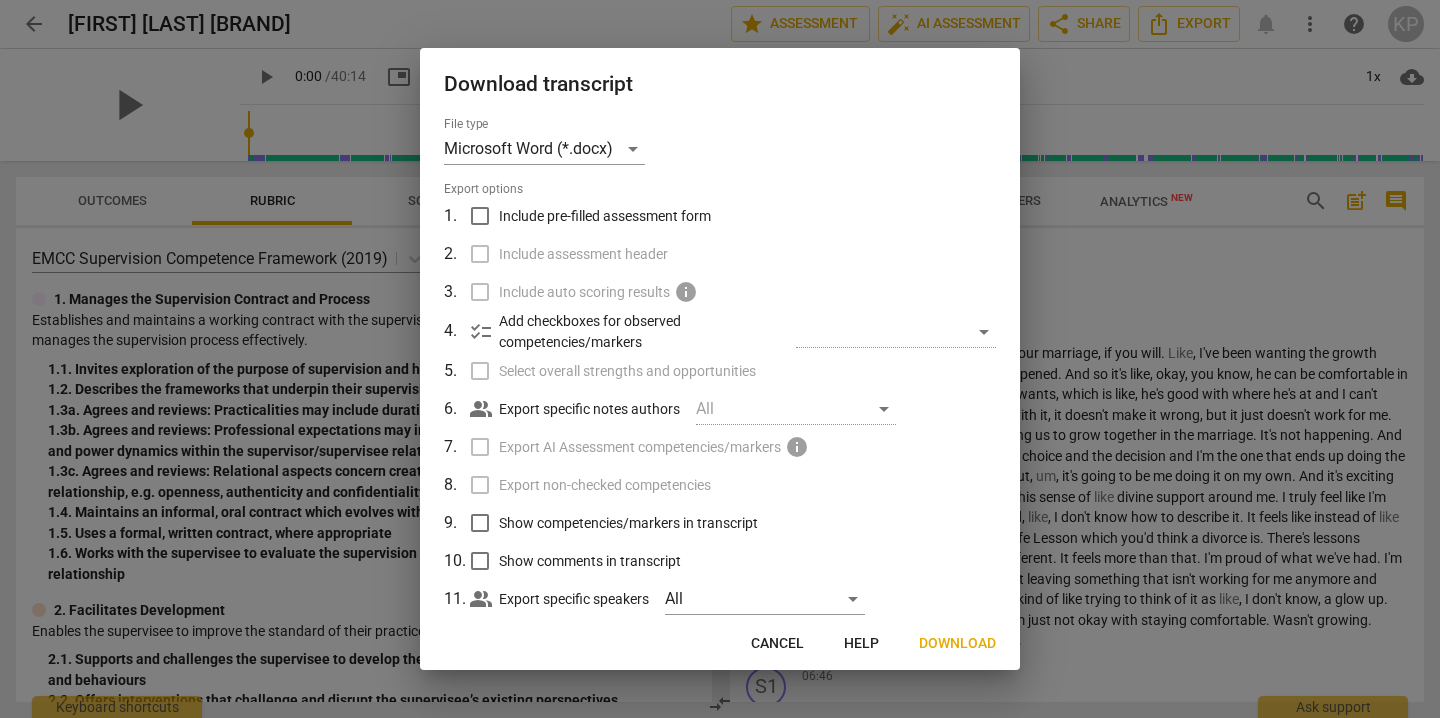 click on "Cancel" at bounding box center (777, 644) 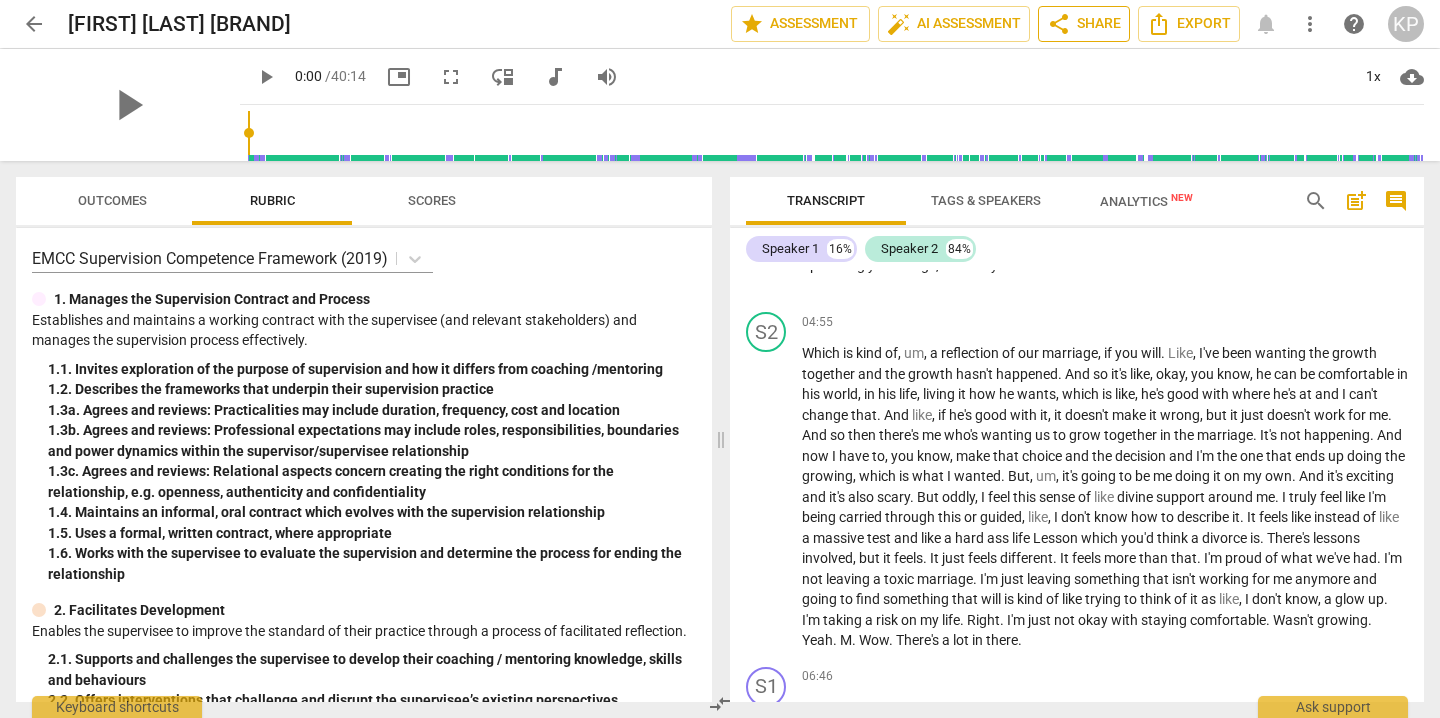 click on "share    Share" at bounding box center (1084, 24) 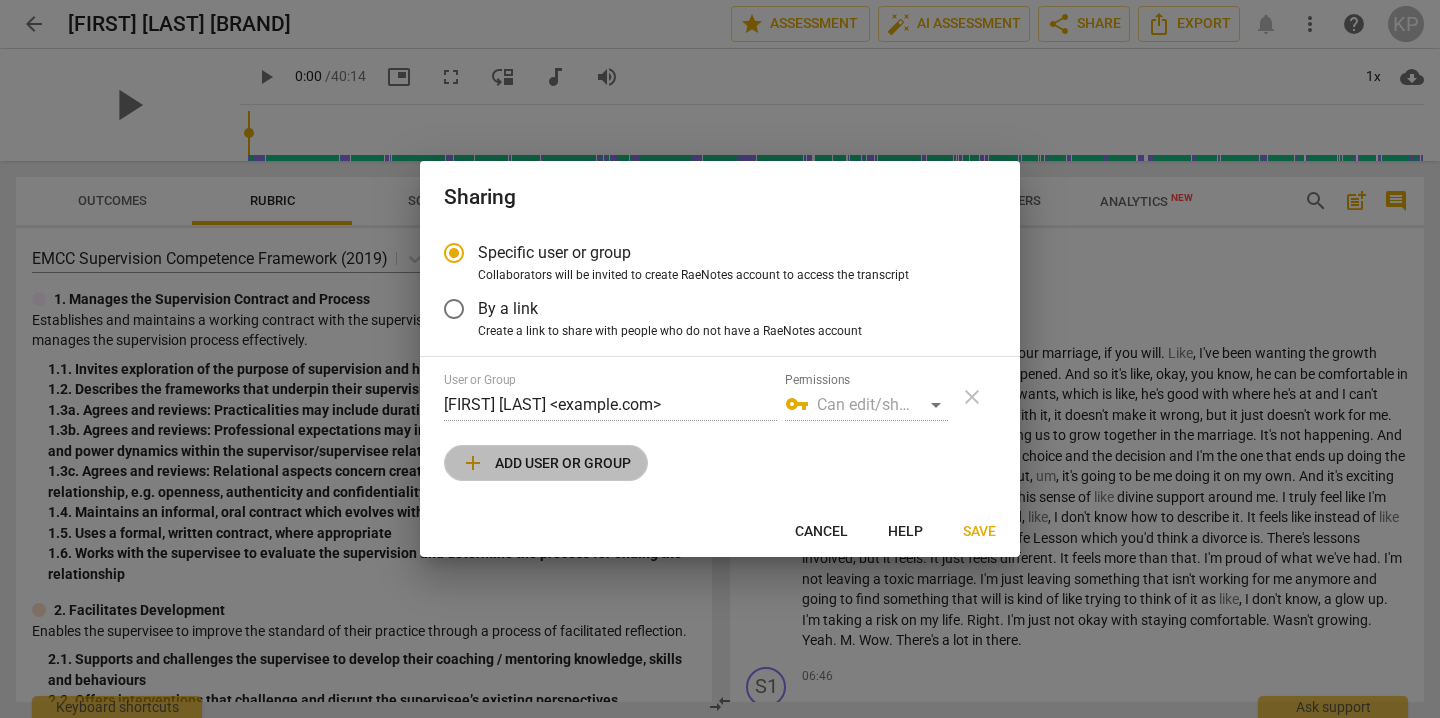 click on "add Add user or group" at bounding box center [546, 463] 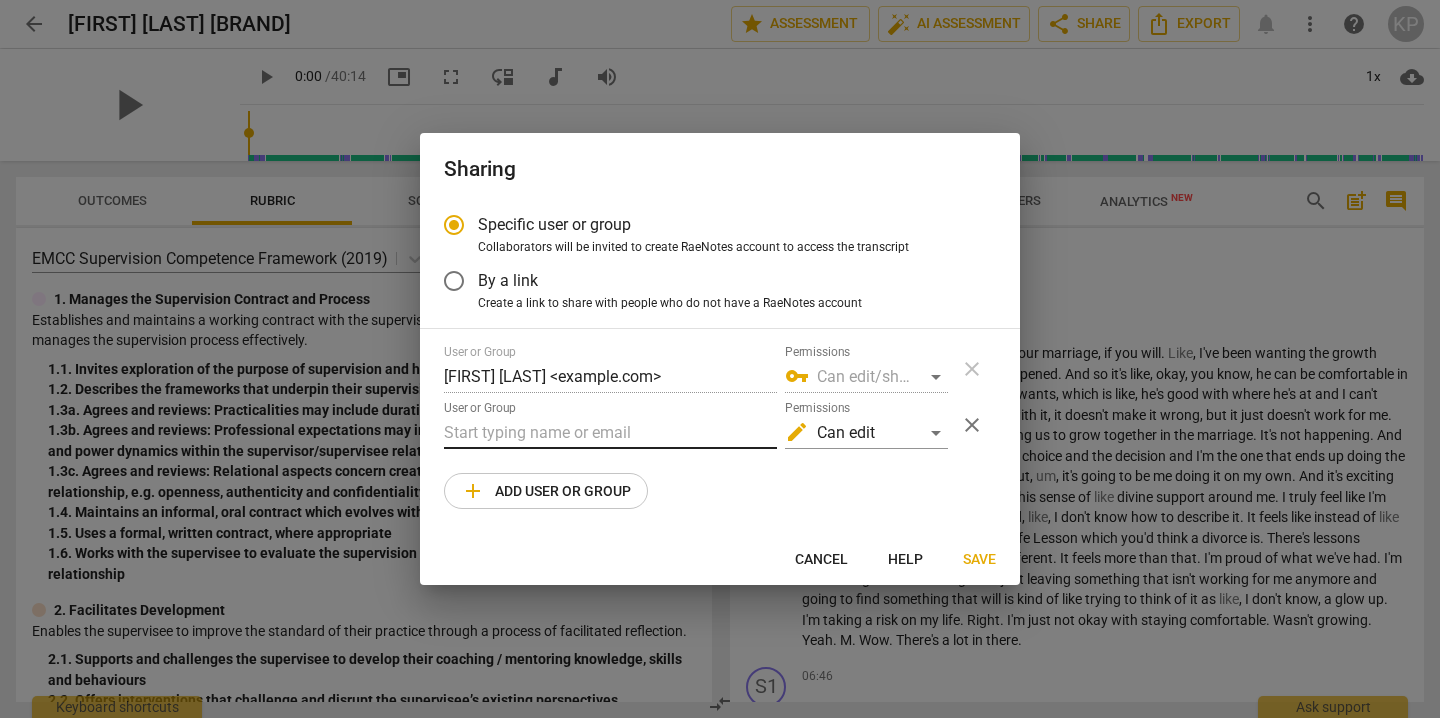 click at bounding box center (610, 433) 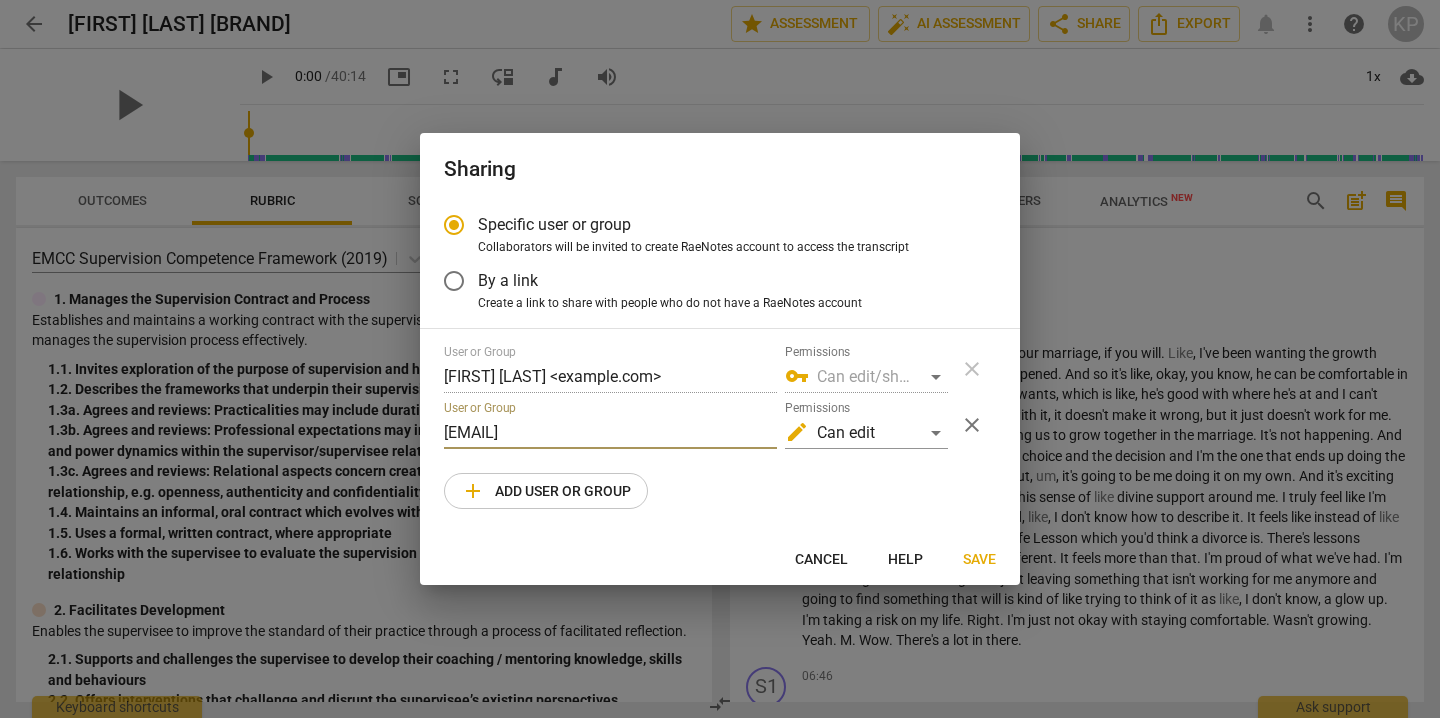 type on "[EMAIL]" 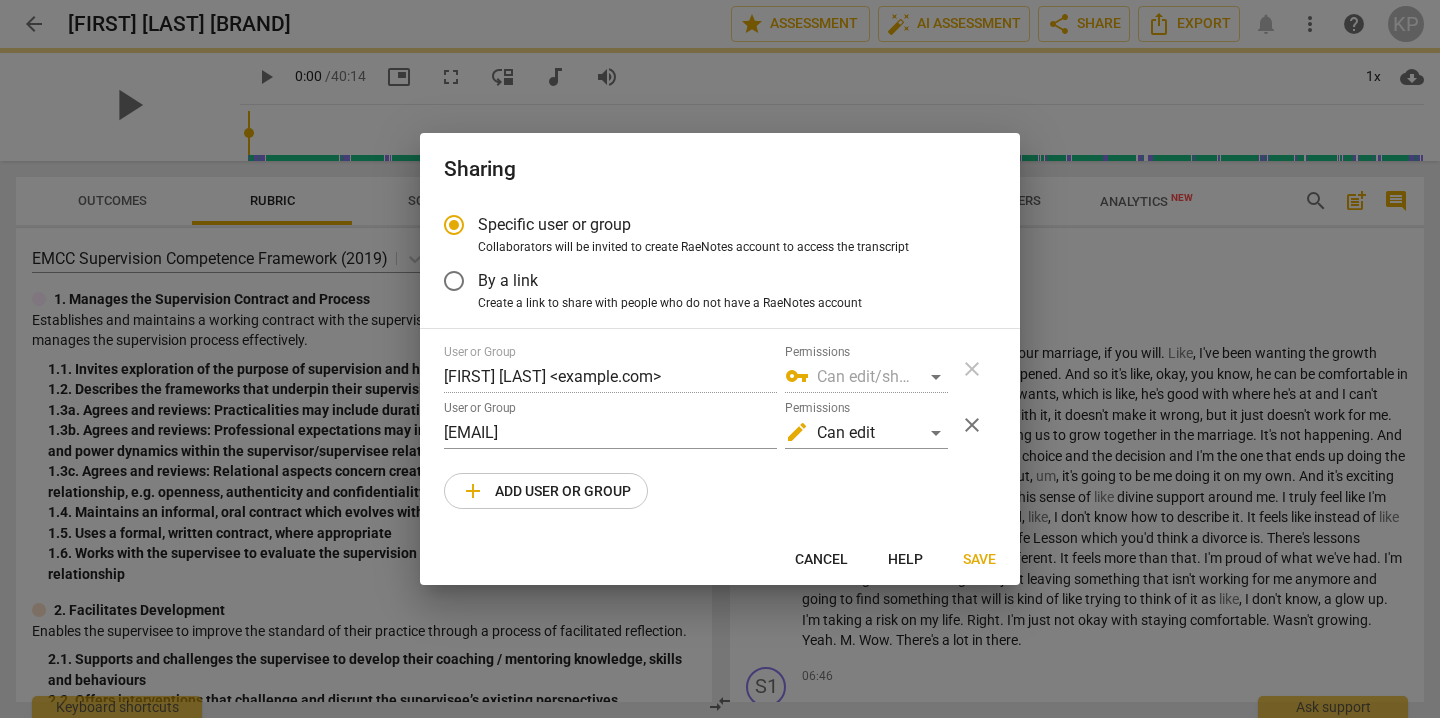 radio on "false" 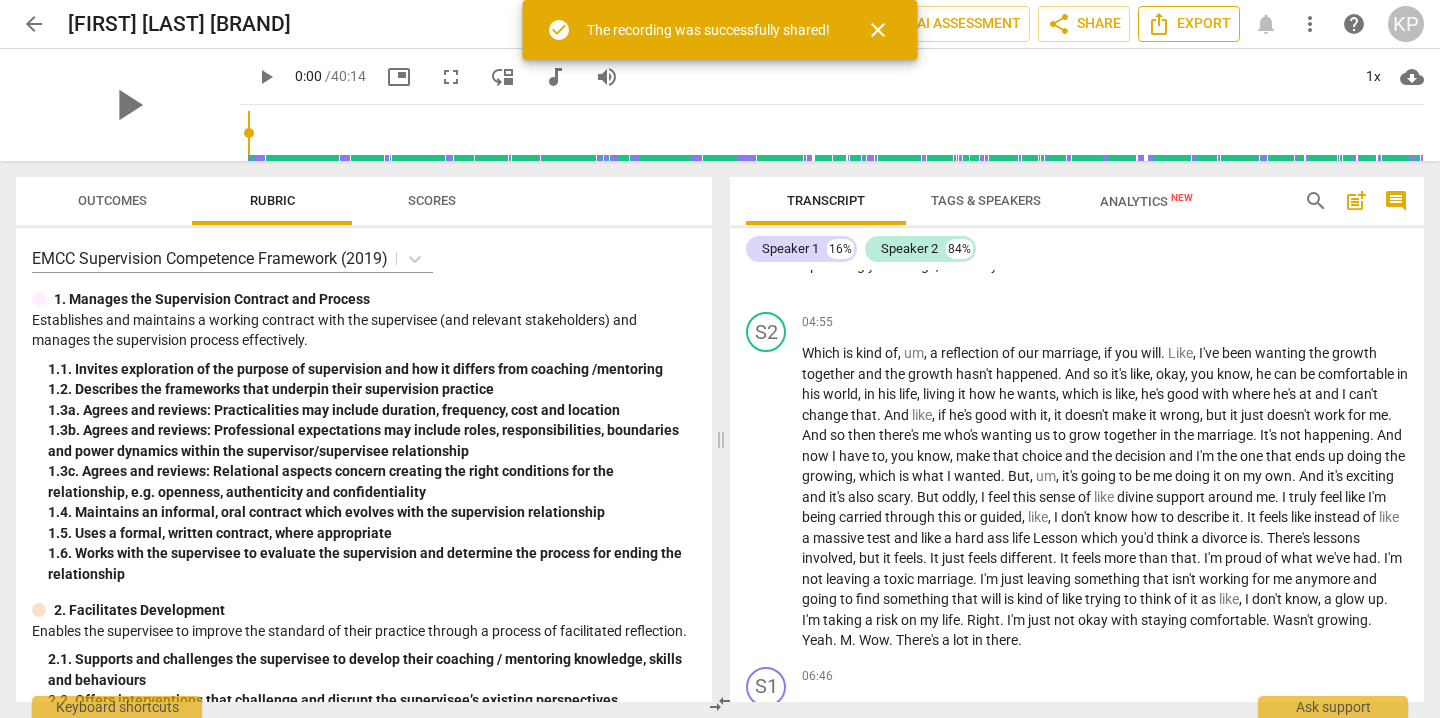 click on "Export" at bounding box center (1189, 24) 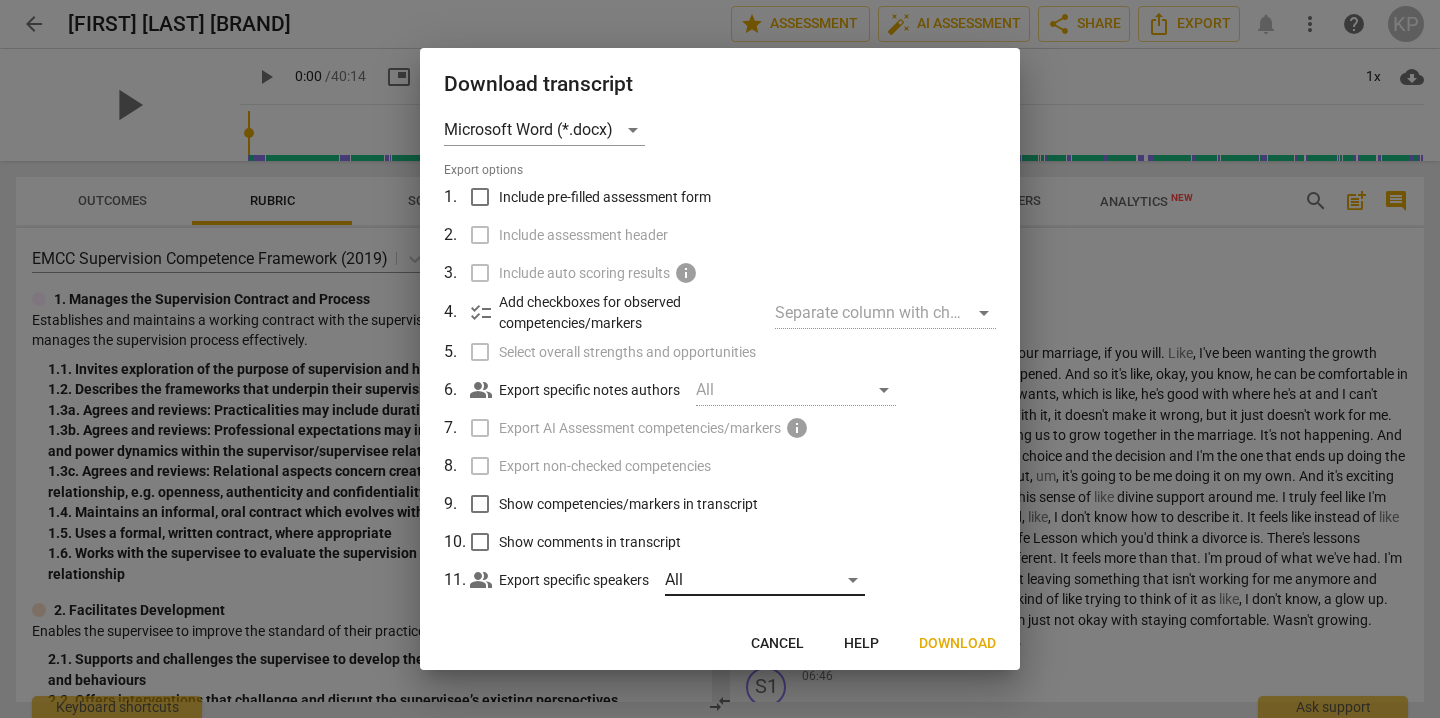 scroll, scrollTop: 0, scrollLeft: 0, axis: both 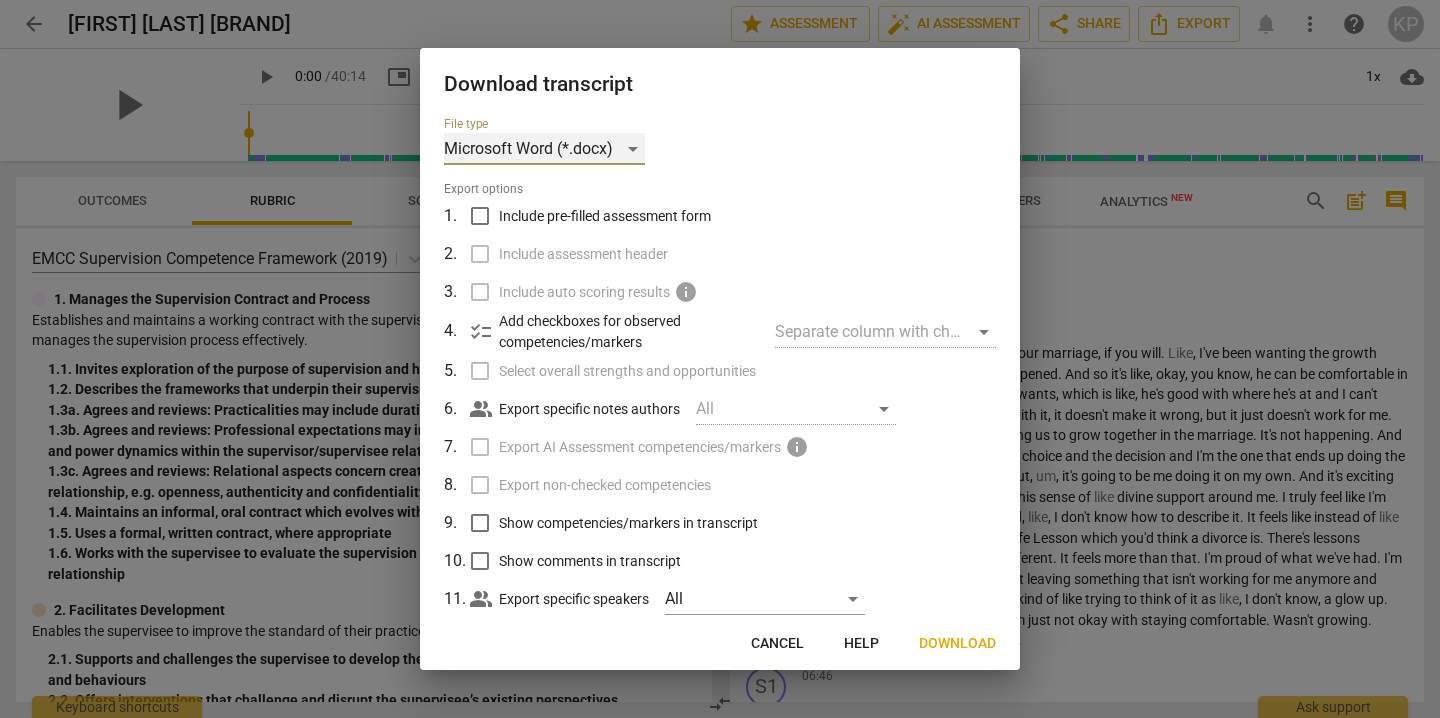 click on "Microsoft Word (*.docx)" at bounding box center (544, 149) 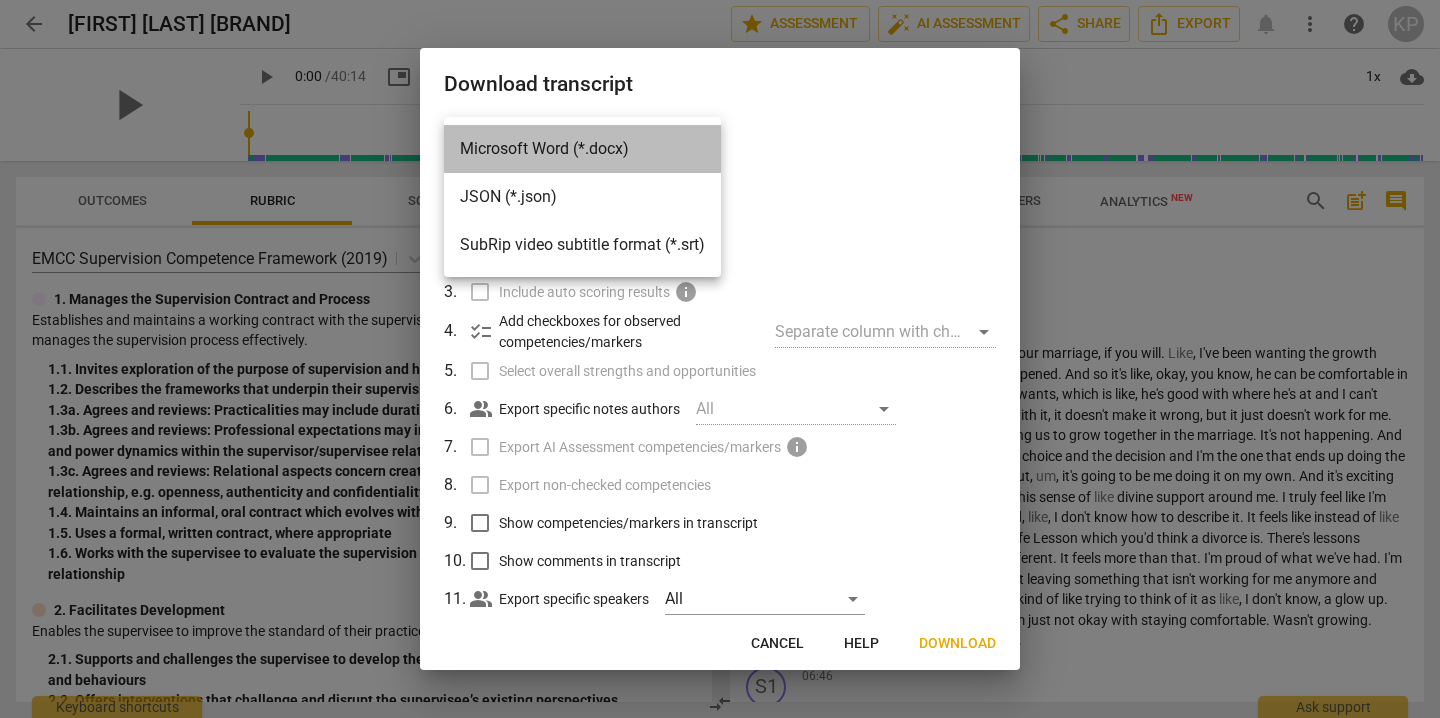 click on "Microsoft Word (*.docx)" at bounding box center [582, 149] 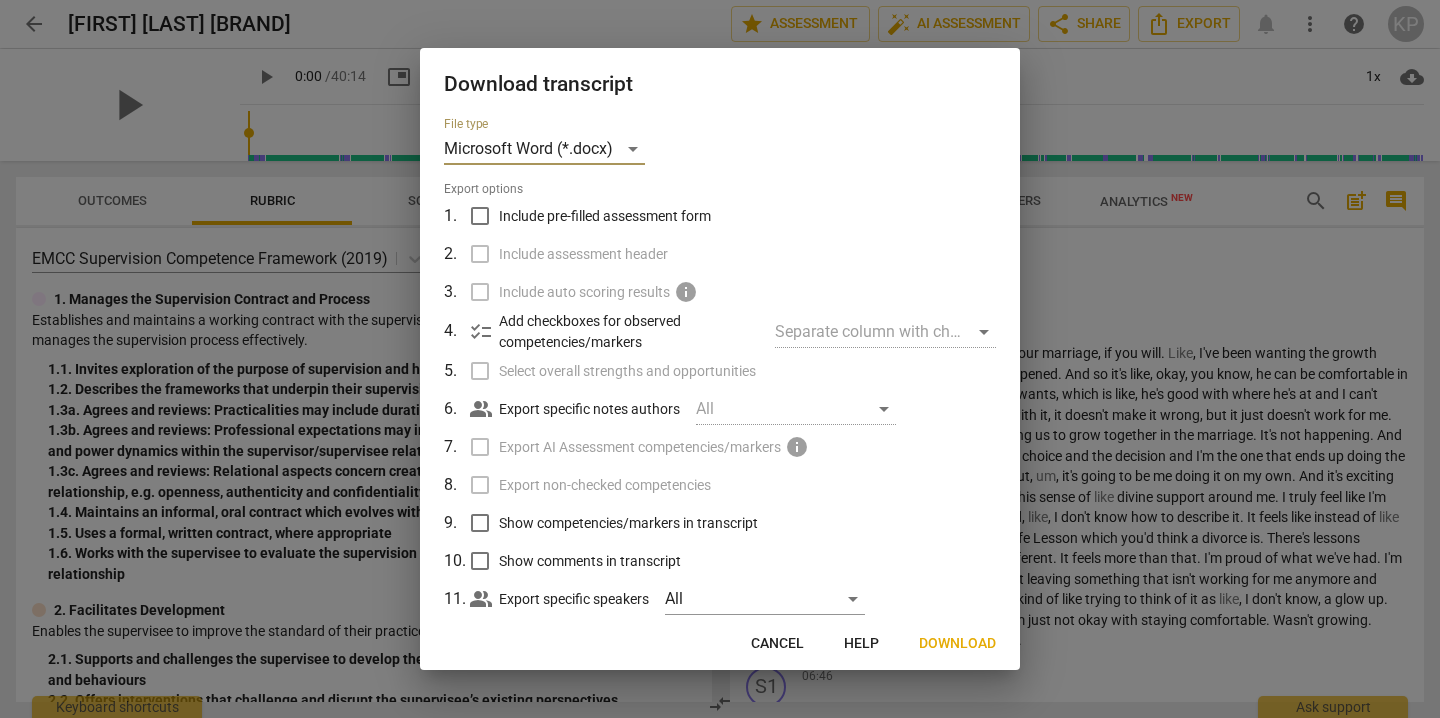 click on "Download" at bounding box center (957, 644) 